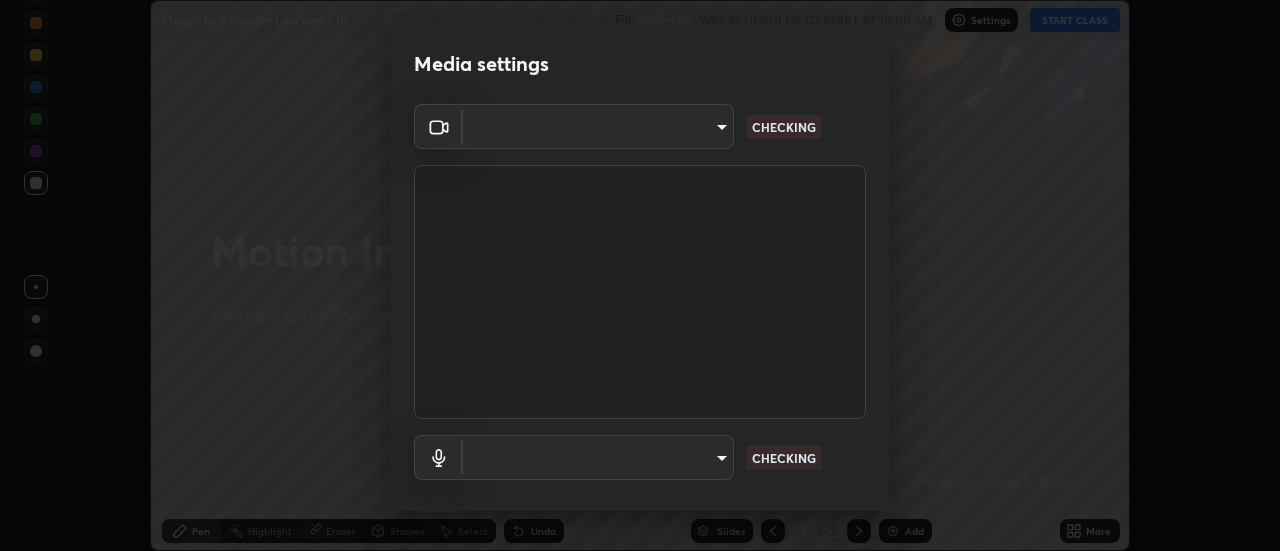 scroll, scrollTop: 0, scrollLeft: 0, axis: both 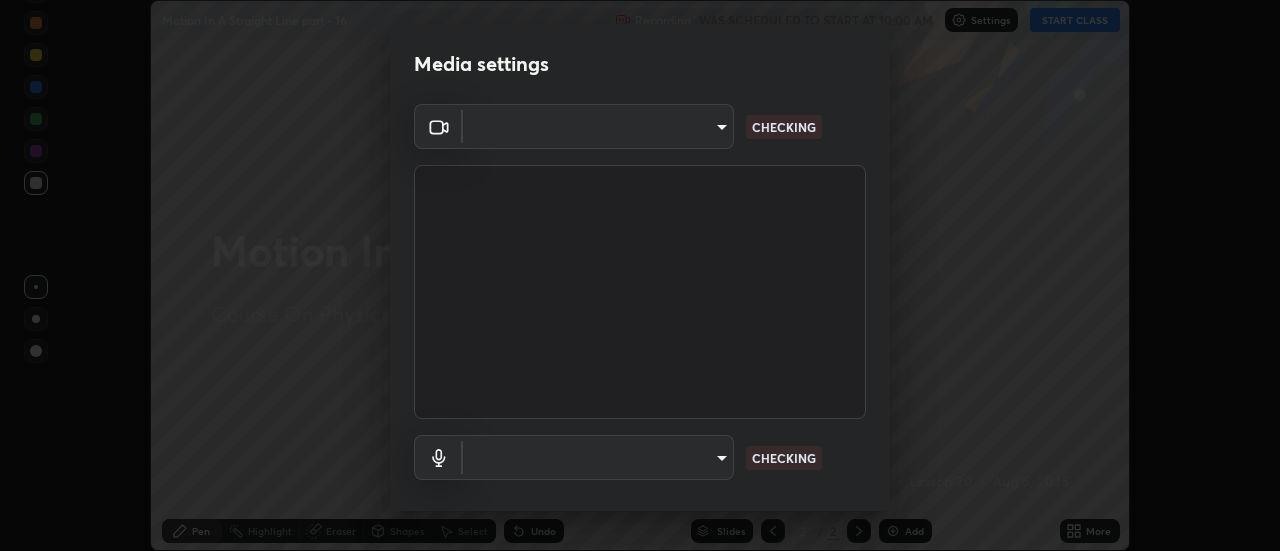 type on "e2aa400b7bb40988937289f1826270d99bb774d75893401bafd8ee5ef144e594" 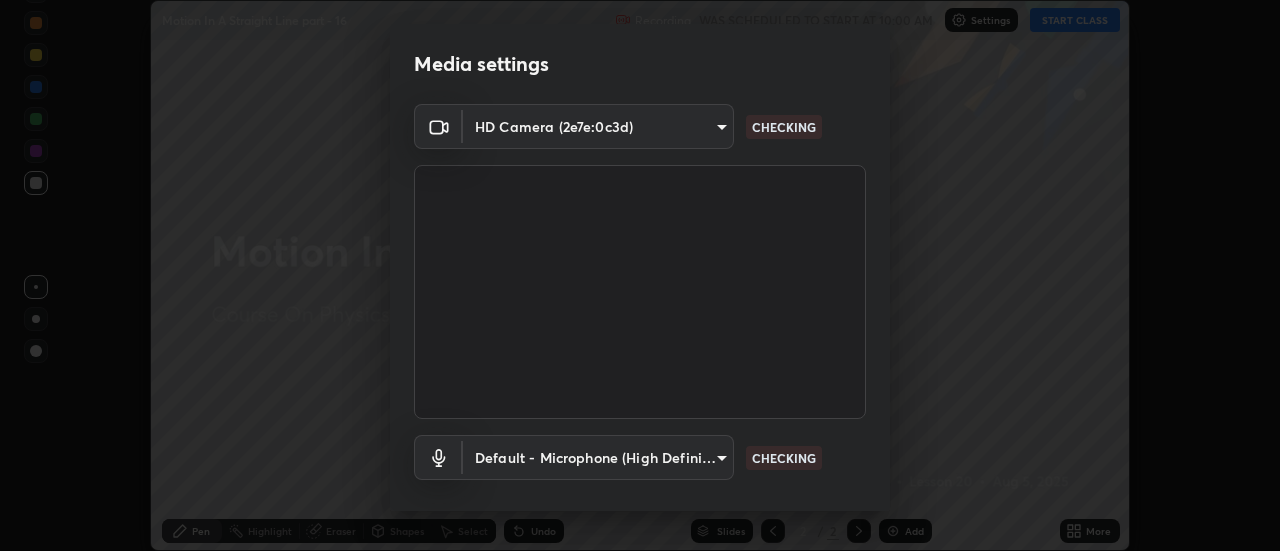 click on "Erase all Motion In A Straight Line part - 16 Recording WAS SCHEDULED TO START AT  10:00 AM Settings START CLASS Setting up your live class Motion In A Straight Line part - 16 • L20 of Course On Physics for MHT CET Growth 1 2027 [PERSON] Pen Highlight Eraser Shapes Select Undo Slides 2 / 2 Add More No doubts shared Encourage your learners to ask a doubt for better clarity Report an issue Reason for reporting Buffering Chat not working Audio - Video sync issue Educator video quality low ​ Attach an image Report Media settings HD Camera (2e7e:0c3d) e2aa400b7bb40988937289f1826270d99bb774d75893401bafd8ee5ef144e594 CHECKING Default - Microphone (High Definition Audio Device) default CHECKING 1 / 5 Next" at bounding box center (640, 275) 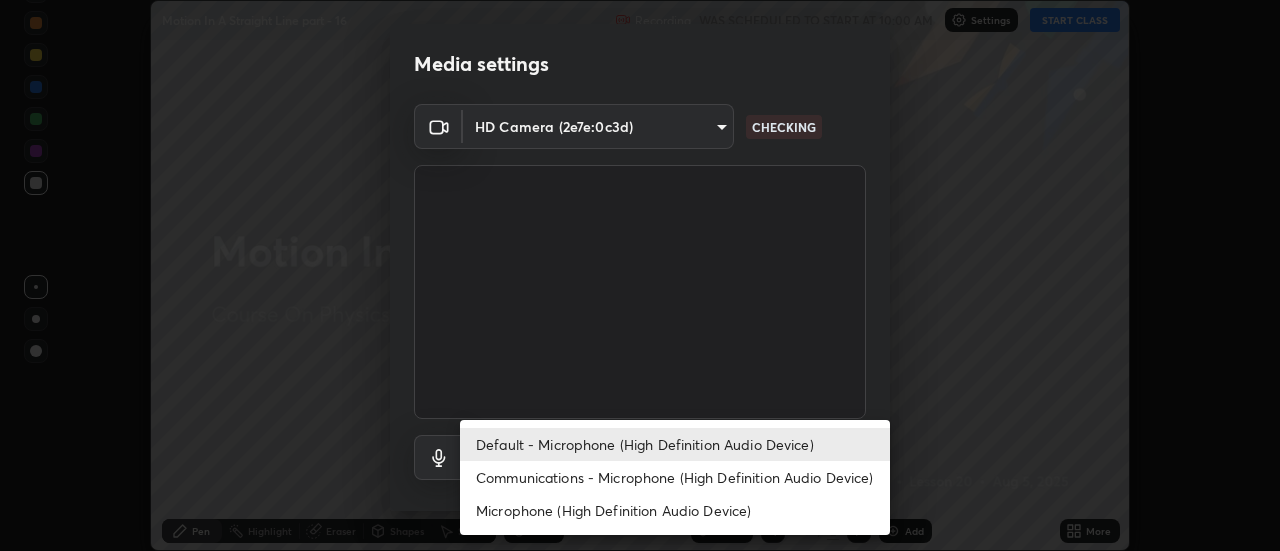 click on "Communications - Microphone (High Definition Audio Device)" at bounding box center [675, 477] 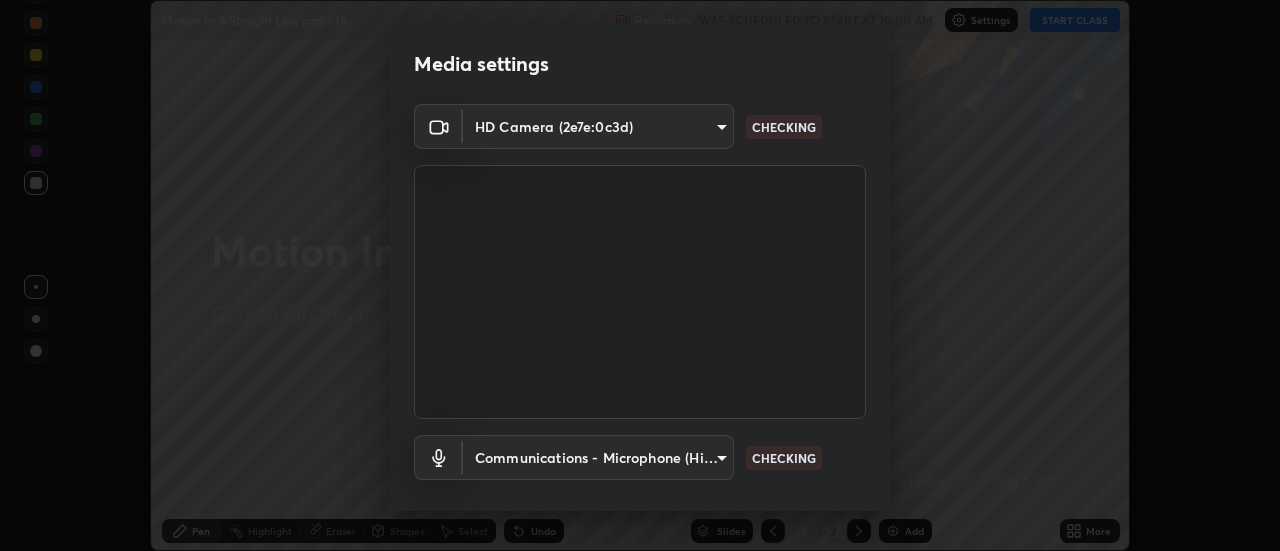 click on "Default - Microphone (High Definition Audio Device)" at bounding box center (621, 450) 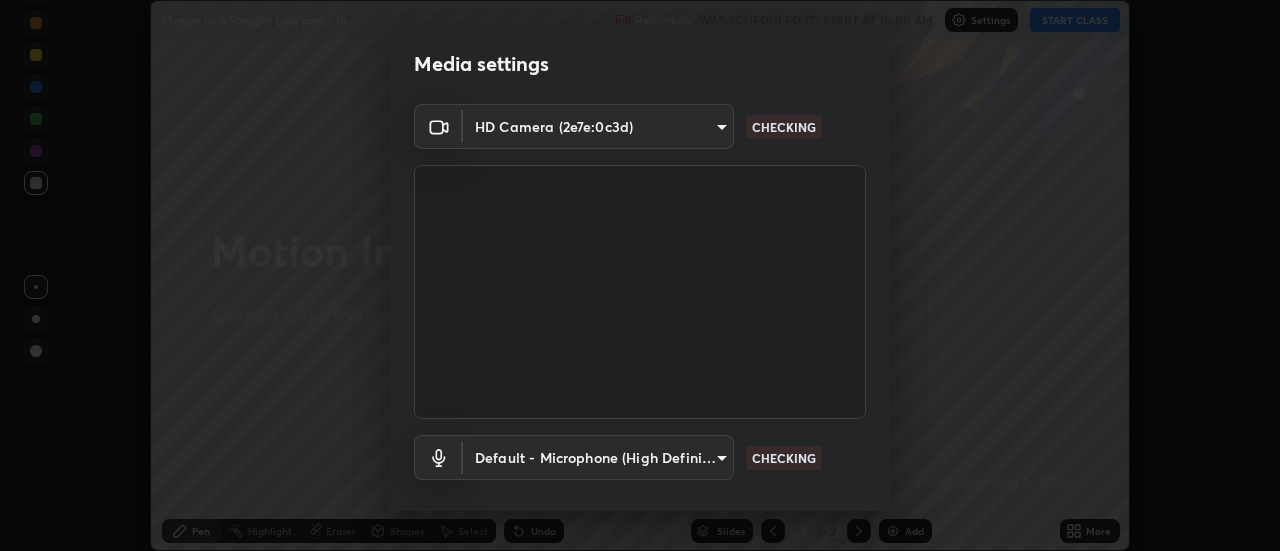 type on "default" 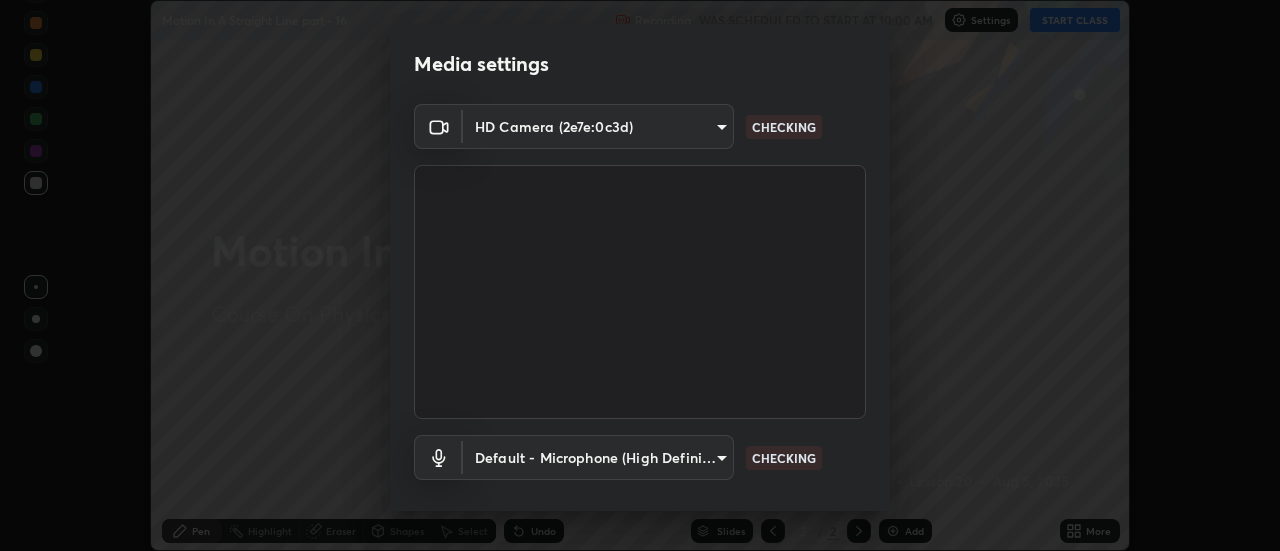 click on "Erase all Motion In A Straight Line part - 16 Recording WAS SCHEDULED TO START AT  10:00 AM Settings START CLASS Setting up your live class Motion In A Straight Line part - 16 • L20 of Course On Physics for MHT CET Growth 1 2027 [PERSON] Pen Highlight Eraser Shapes Select Undo Slides 2 / 2 Add More No doubts shared Encourage your learners to ask a doubt for better clarity Report an issue Reason for reporting Buffering Chat not working Audio - Video sync issue Educator video quality low ​ Attach an image Report Media settings HD Camera (2e7e:0c3d) e2aa400b7bb40988937289f1826270d99bb774d75893401bafd8ee5ef144e594 CHECKING Default - Microphone (High Definition Audio Device) default CHECKING 1 / 5 Next" at bounding box center (640, 275) 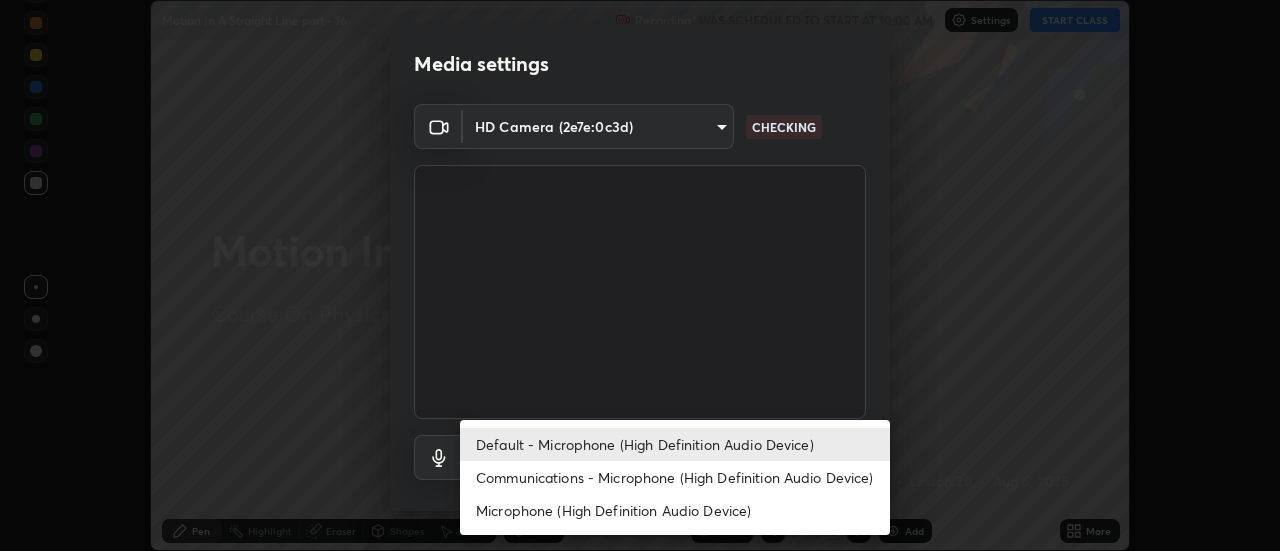 click on "Default - Microphone (High Definition Audio Device)" at bounding box center [675, 444] 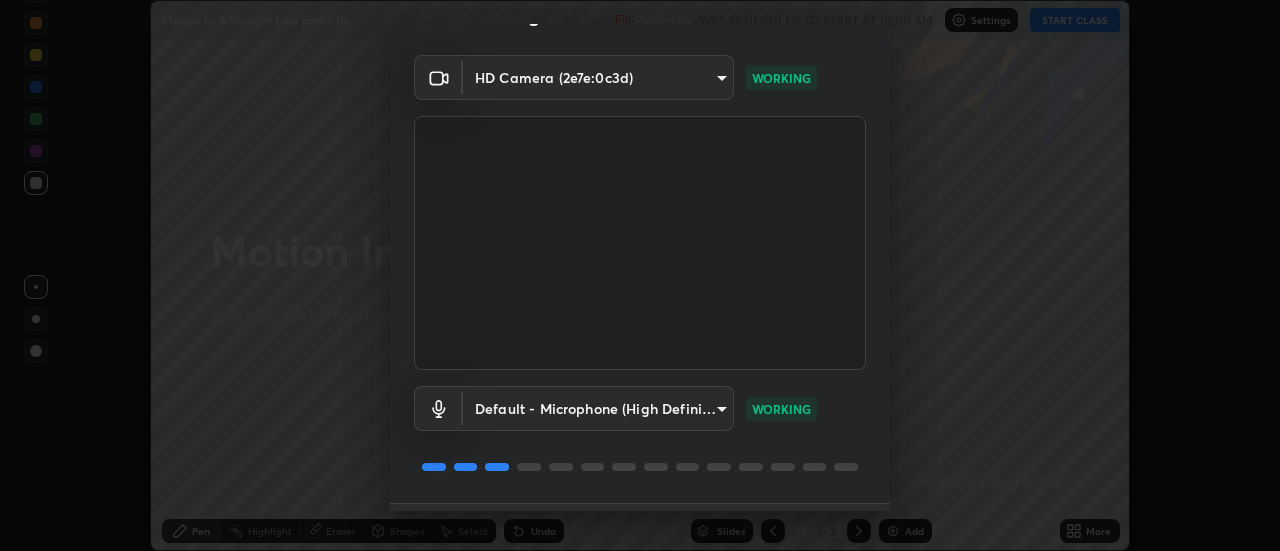 scroll, scrollTop: 79, scrollLeft: 0, axis: vertical 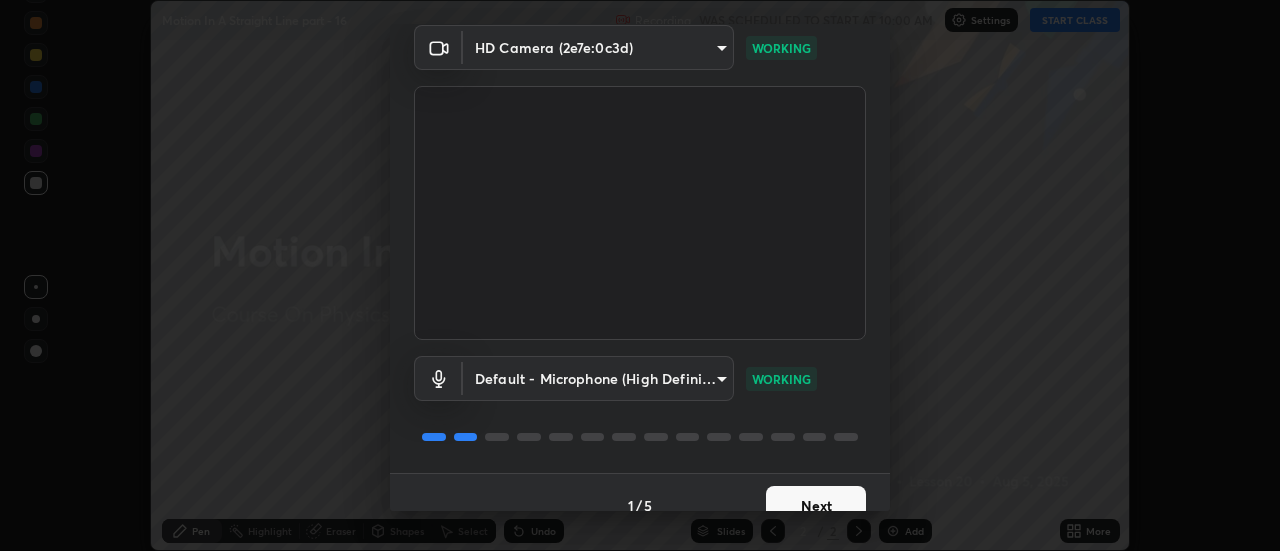 click on "Next" at bounding box center [816, 506] 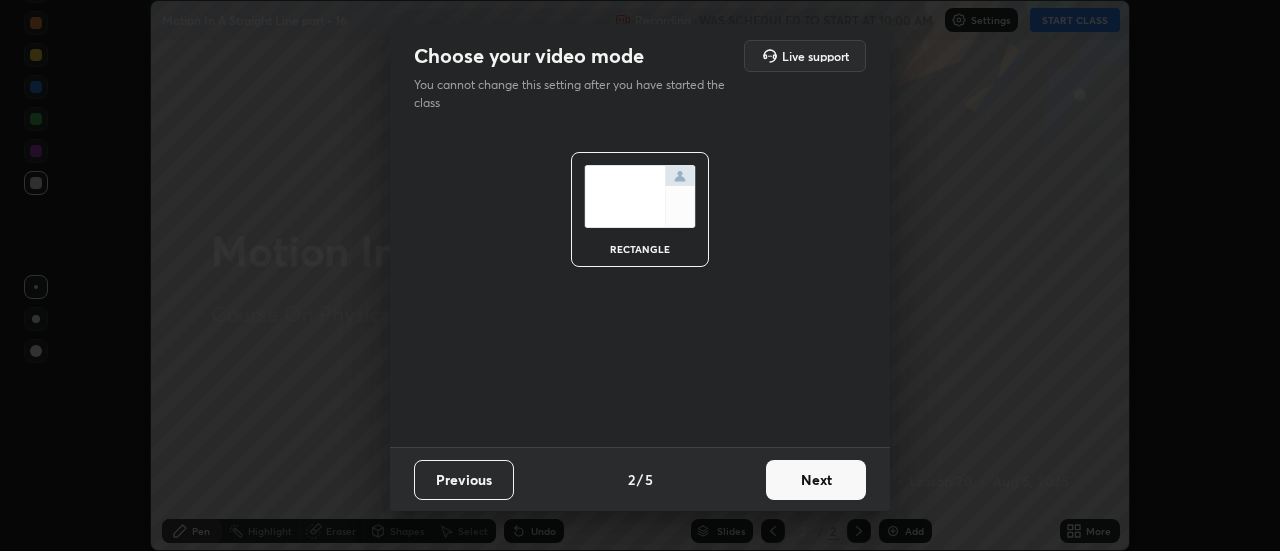 scroll, scrollTop: 0, scrollLeft: 0, axis: both 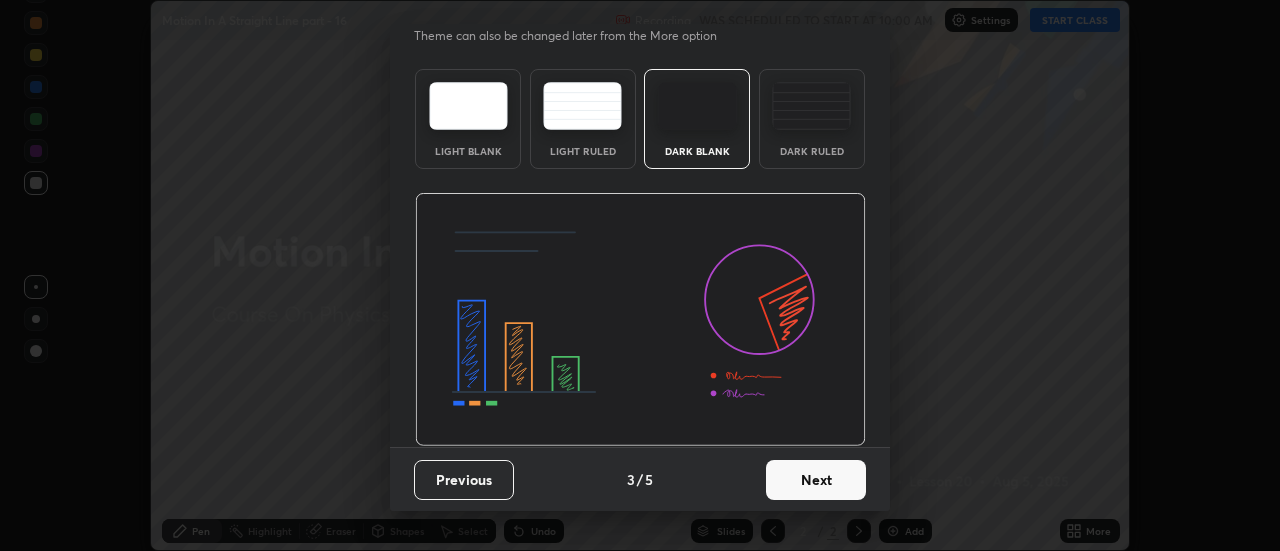 click on "Next" at bounding box center [816, 480] 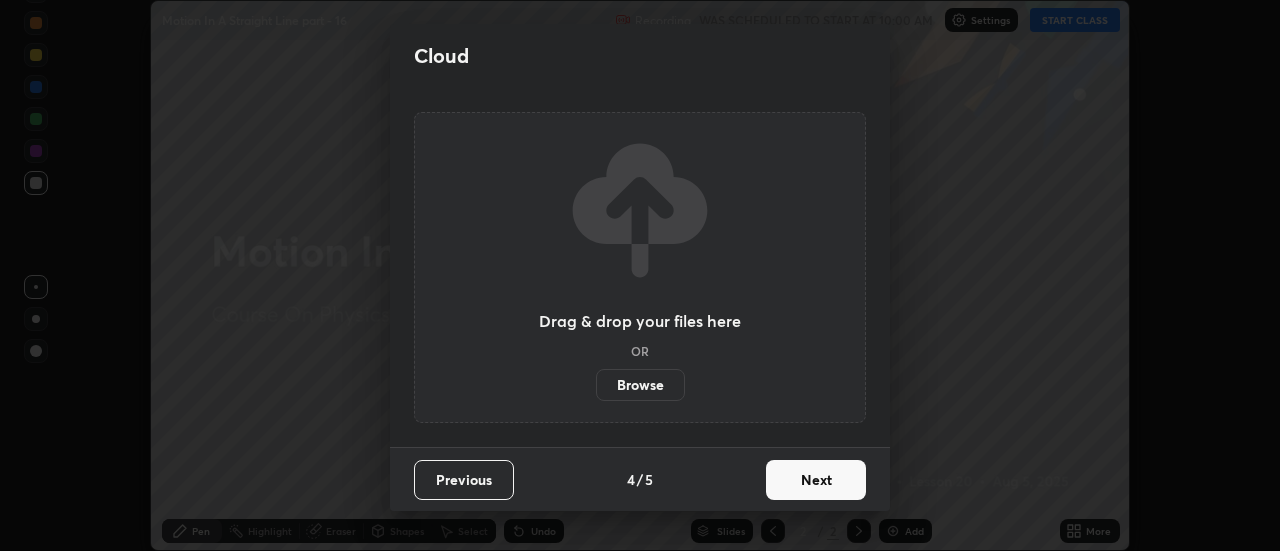 click on "Next" at bounding box center [816, 480] 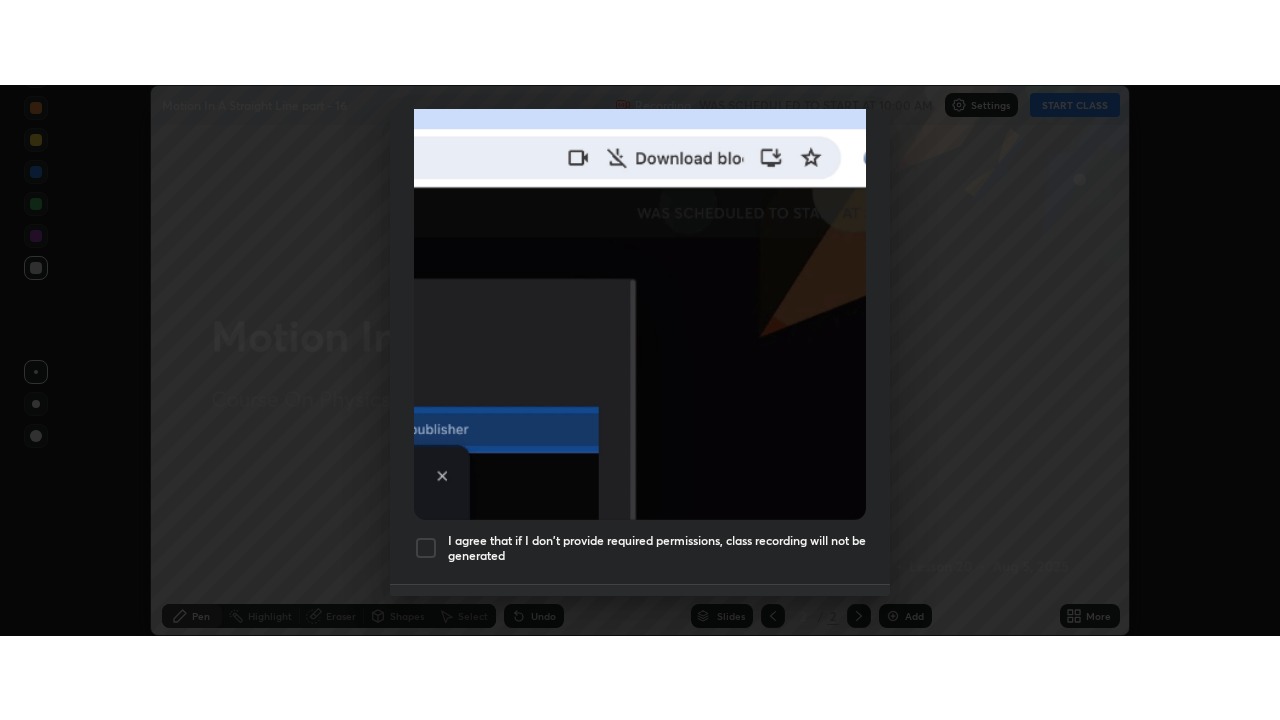 scroll, scrollTop: 513, scrollLeft: 0, axis: vertical 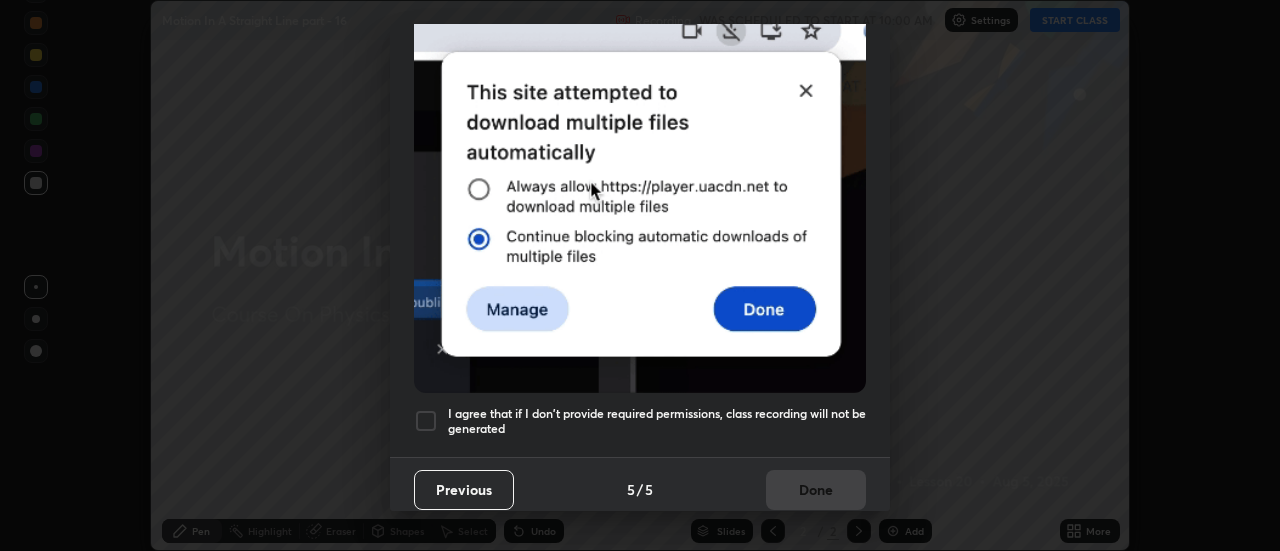 click on "I agree that if I don't provide required permissions, class recording will not be generated" at bounding box center [657, 421] 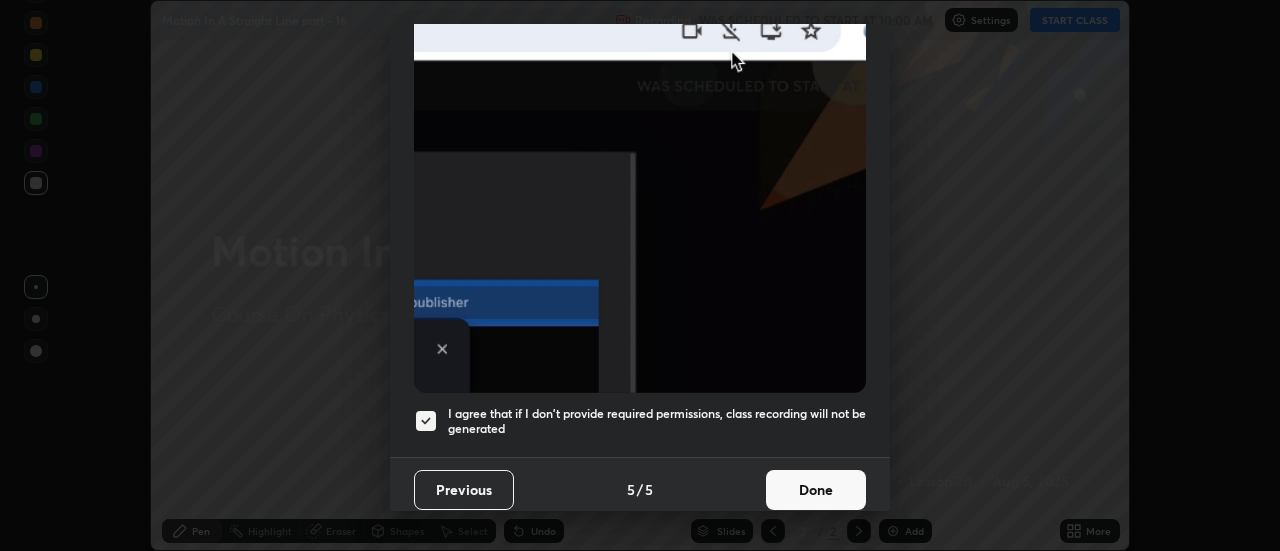 click on "Done" at bounding box center (816, 490) 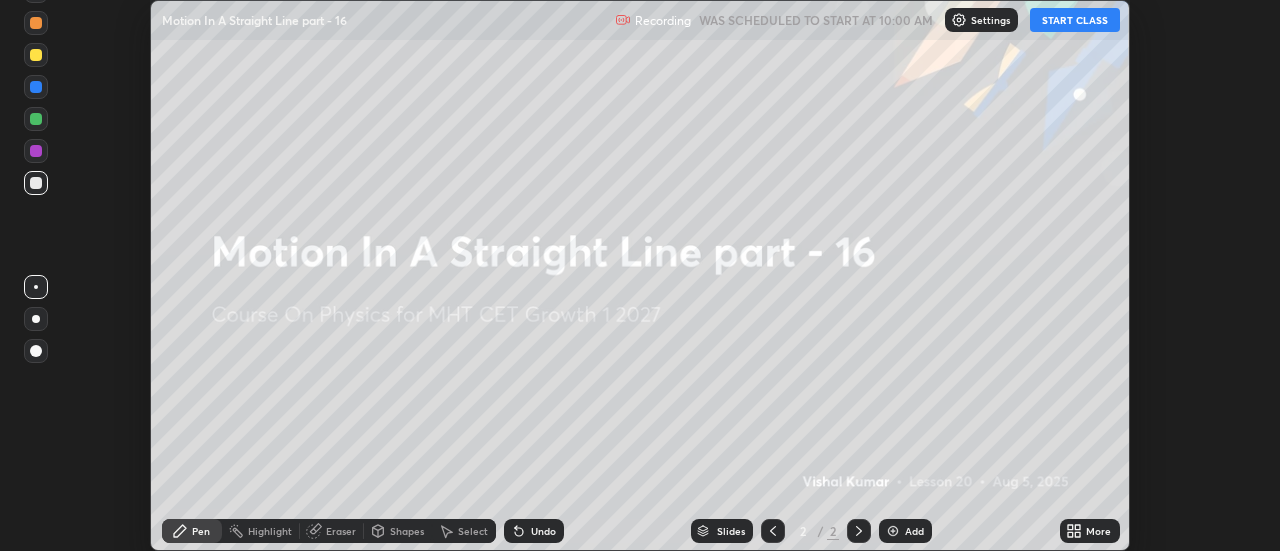 click on "More" at bounding box center (1090, 531) 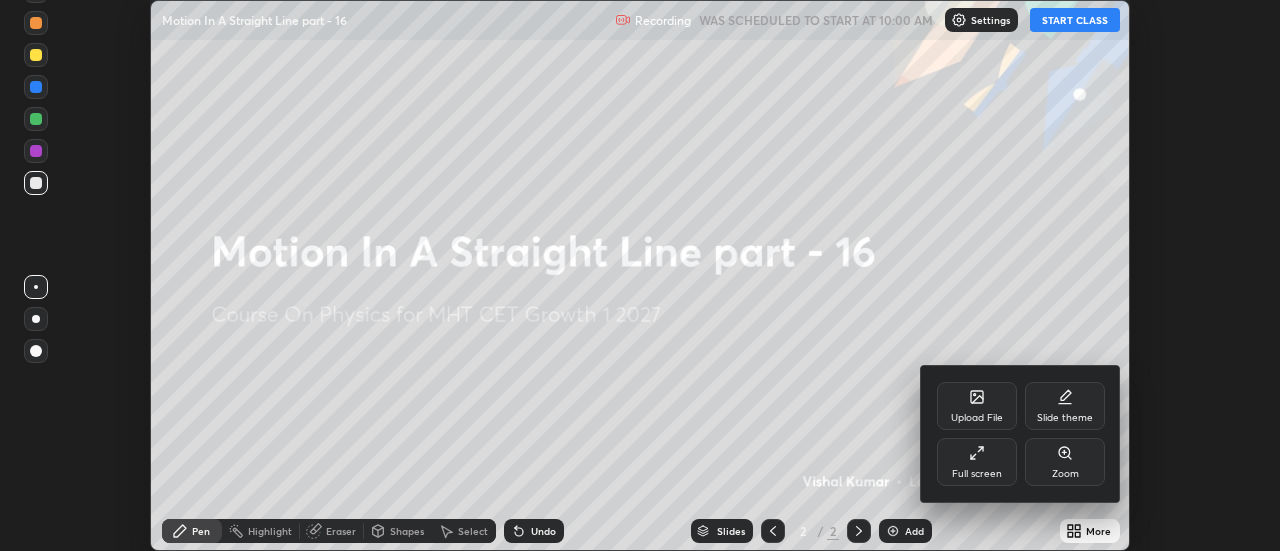 click on "Full screen" at bounding box center [977, 474] 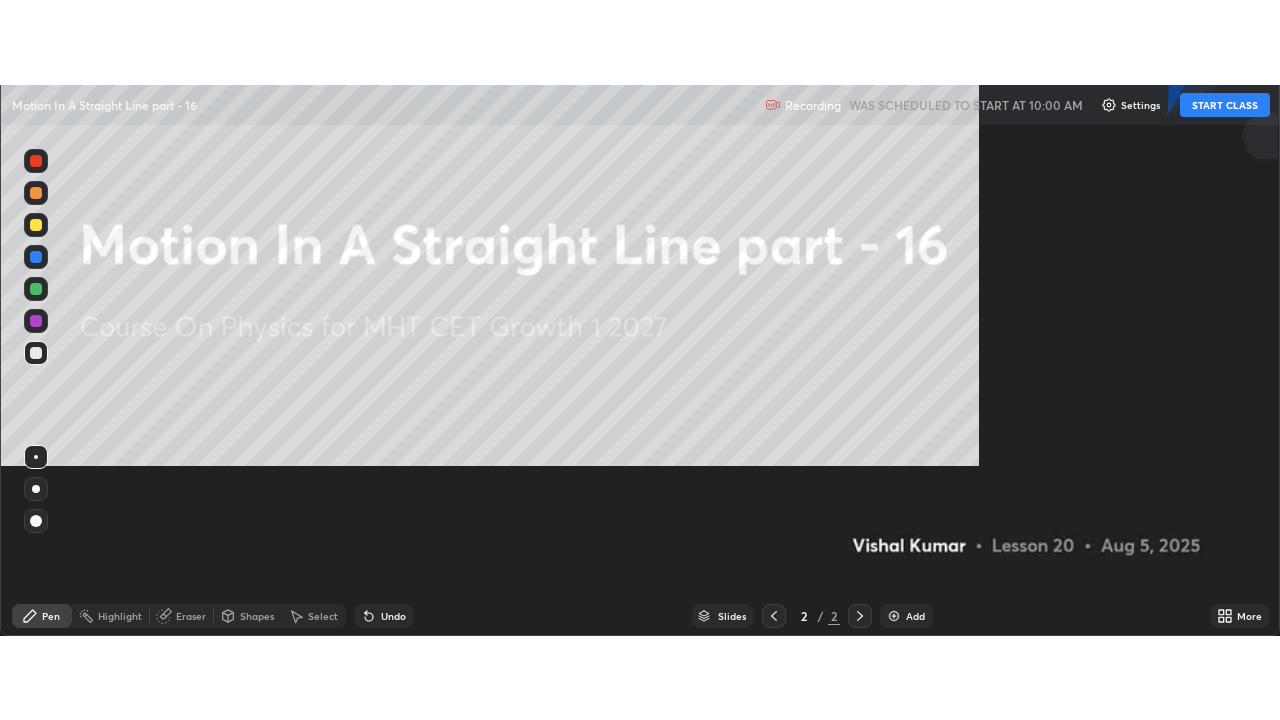 scroll, scrollTop: 99280, scrollLeft: 98720, axis: both 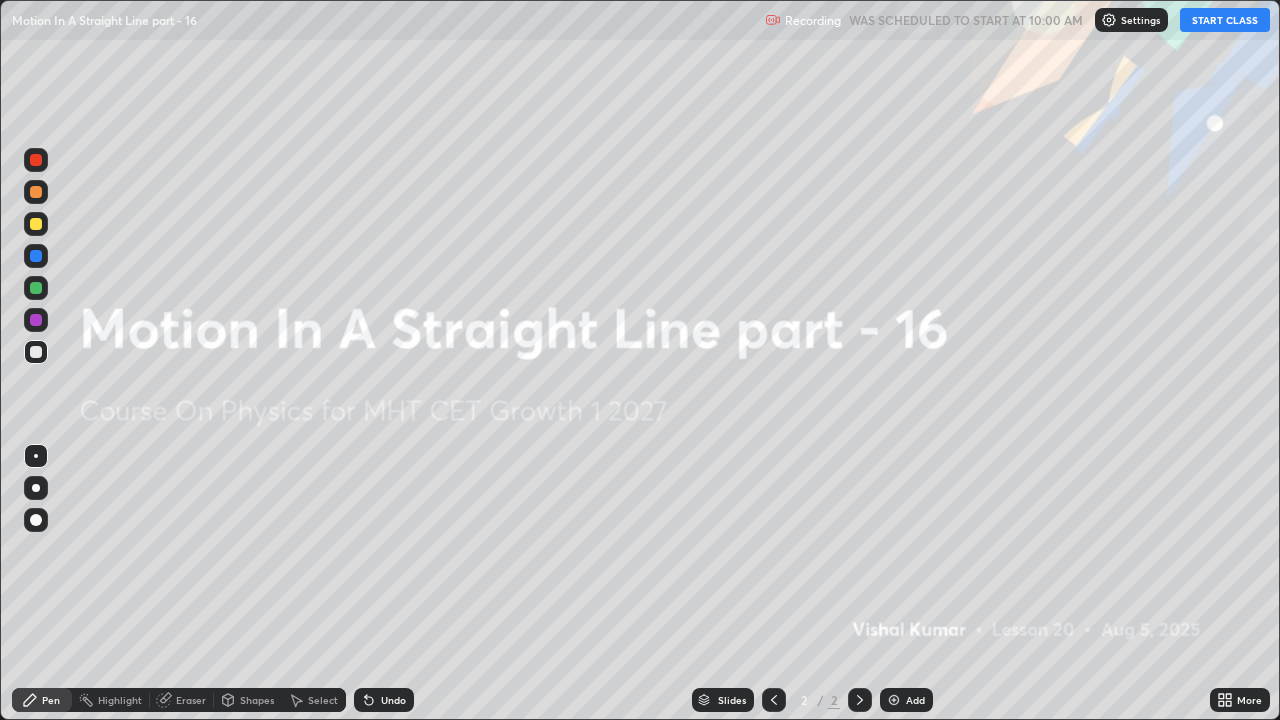click on "START CLASS" at bounding box center [1225, 20] 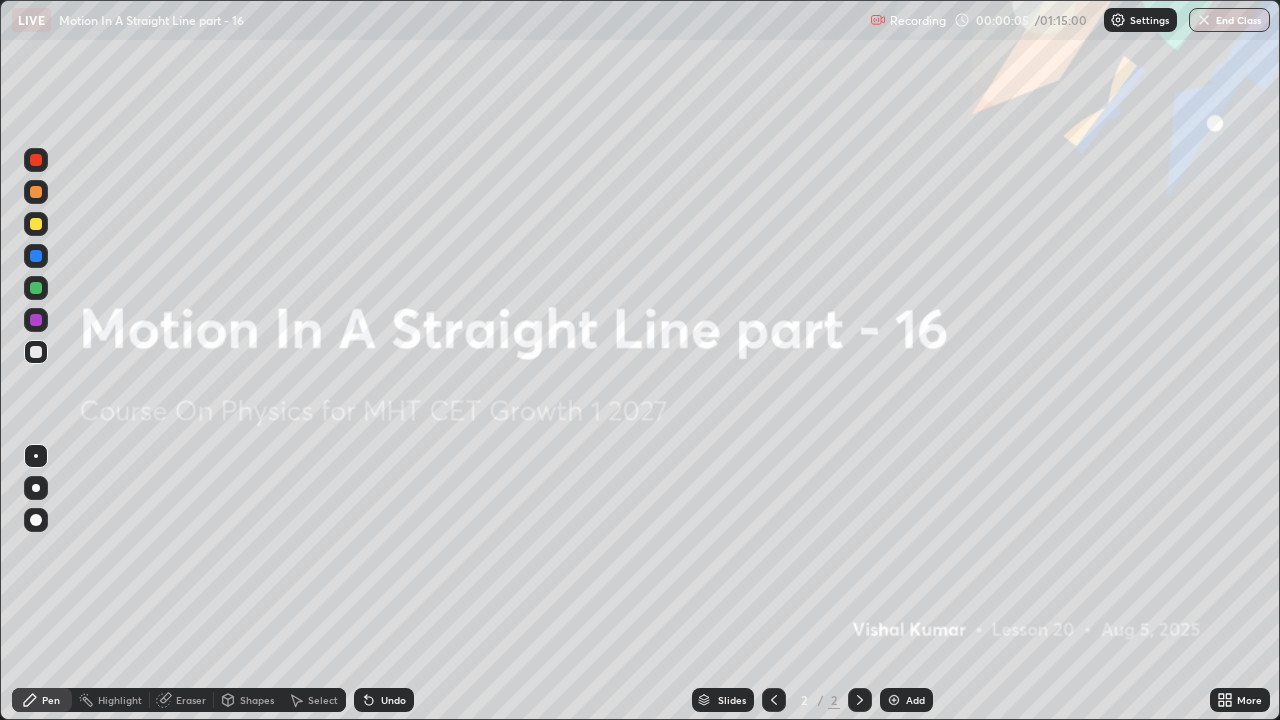 click on "Add" at bounding box center [906, 700] 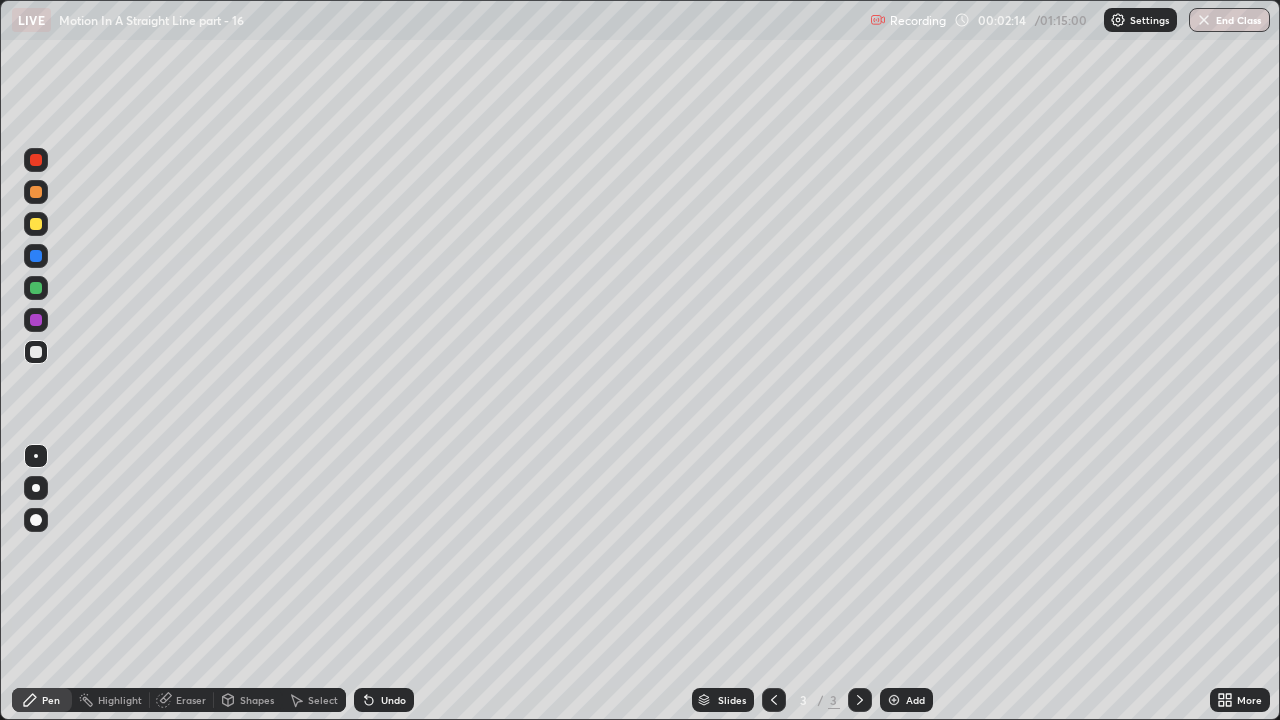 click 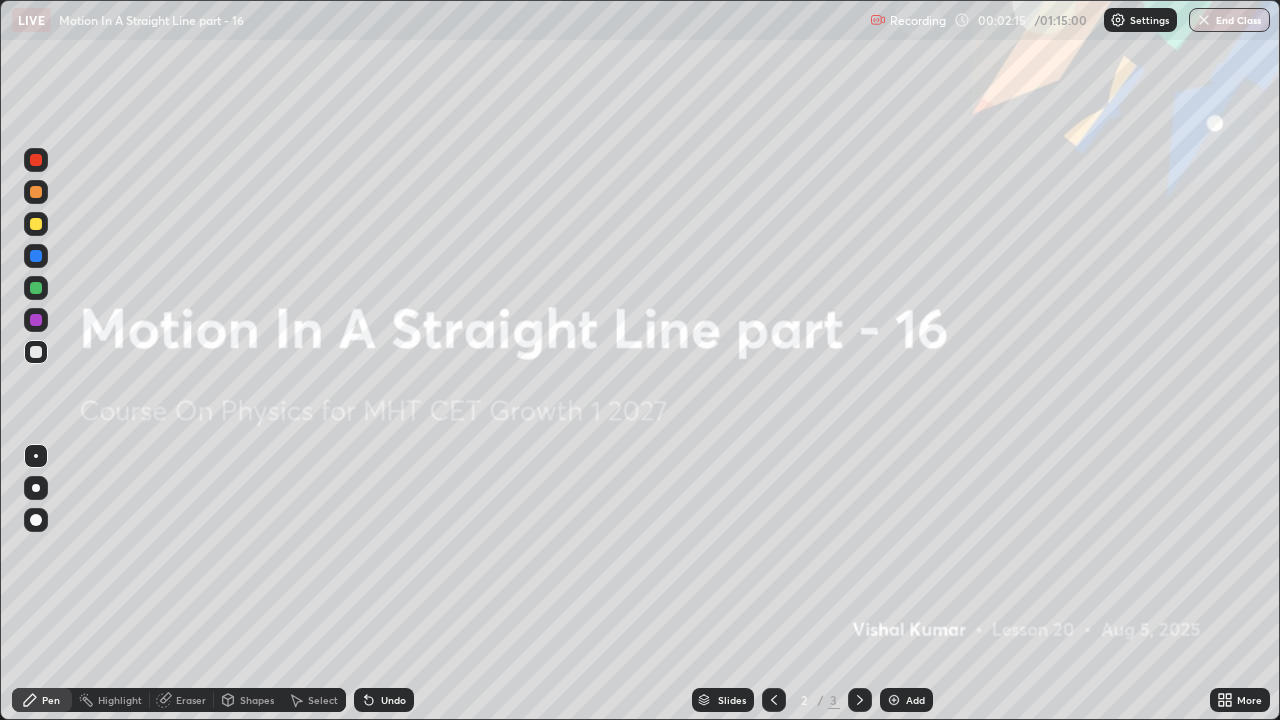 click 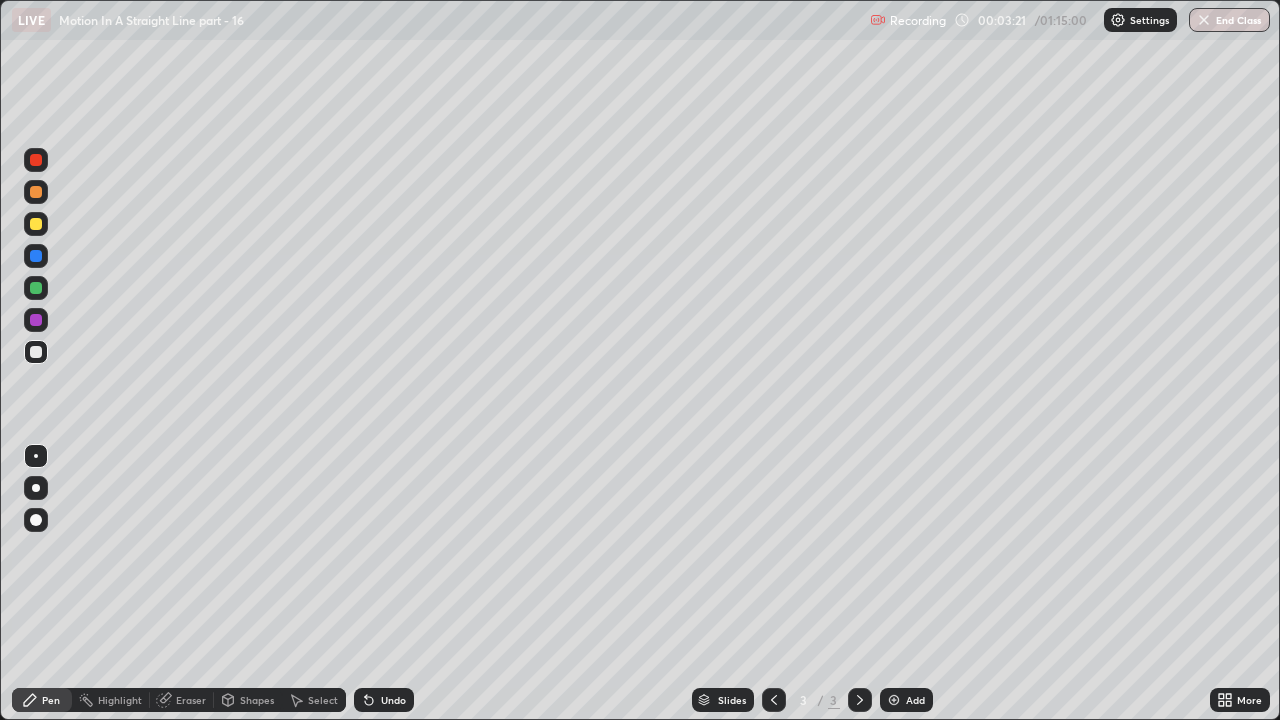 click 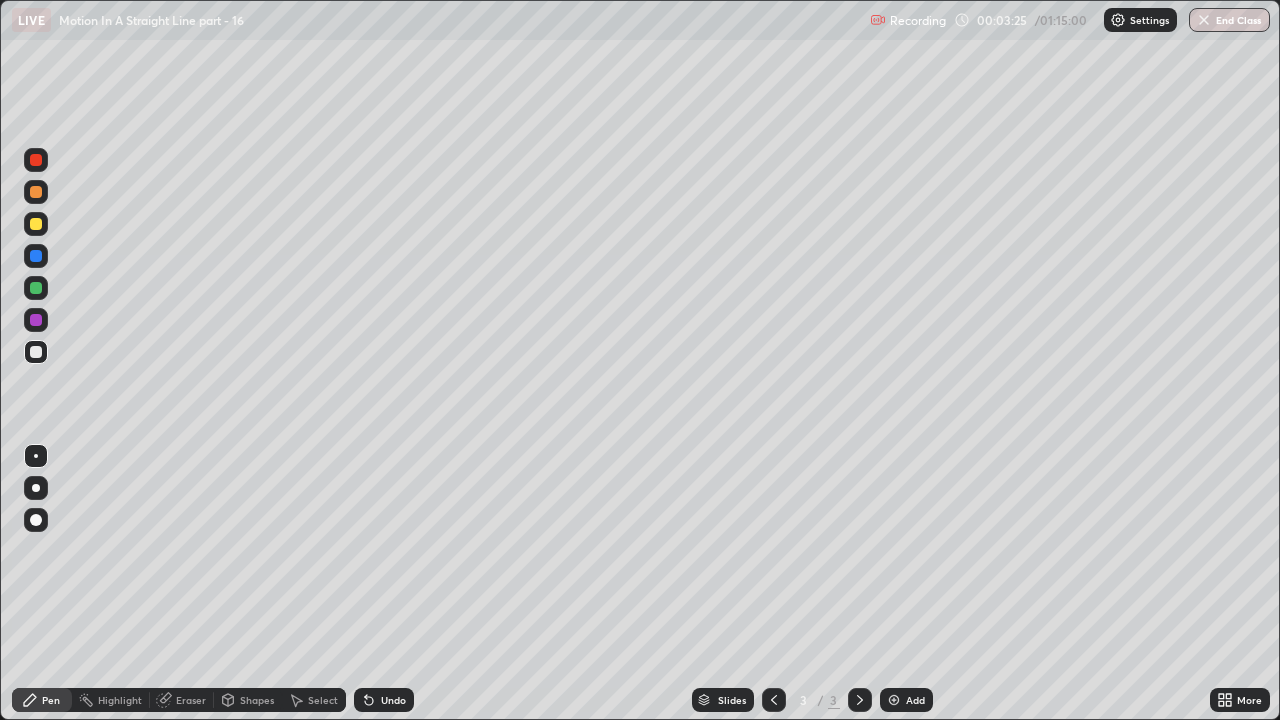 click at bounding box center (894, 700) 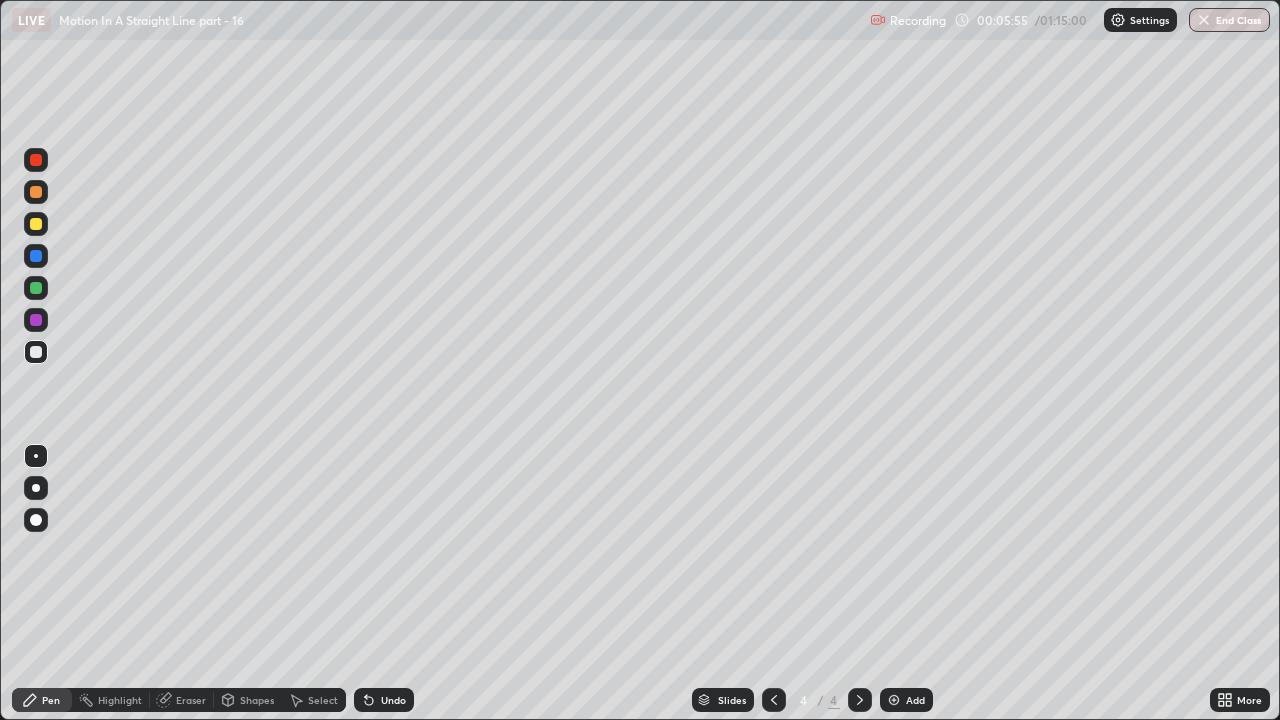 click at bounding box center (894, 700) 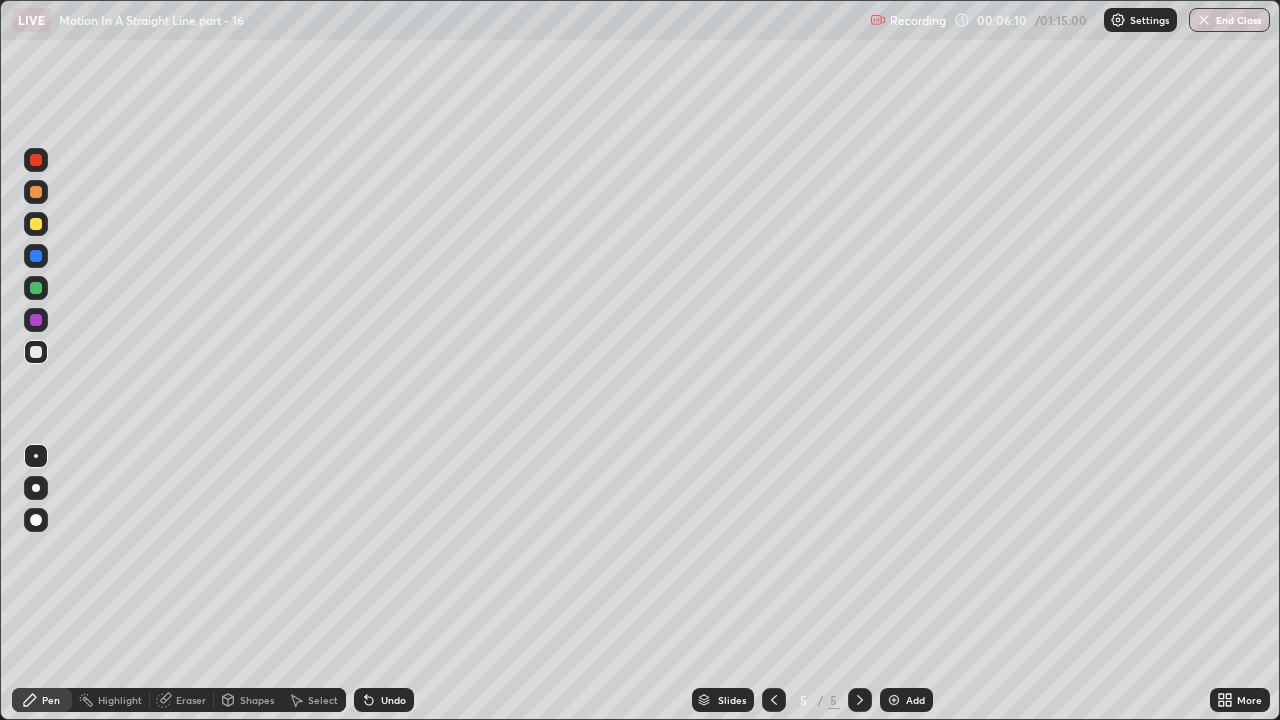 click 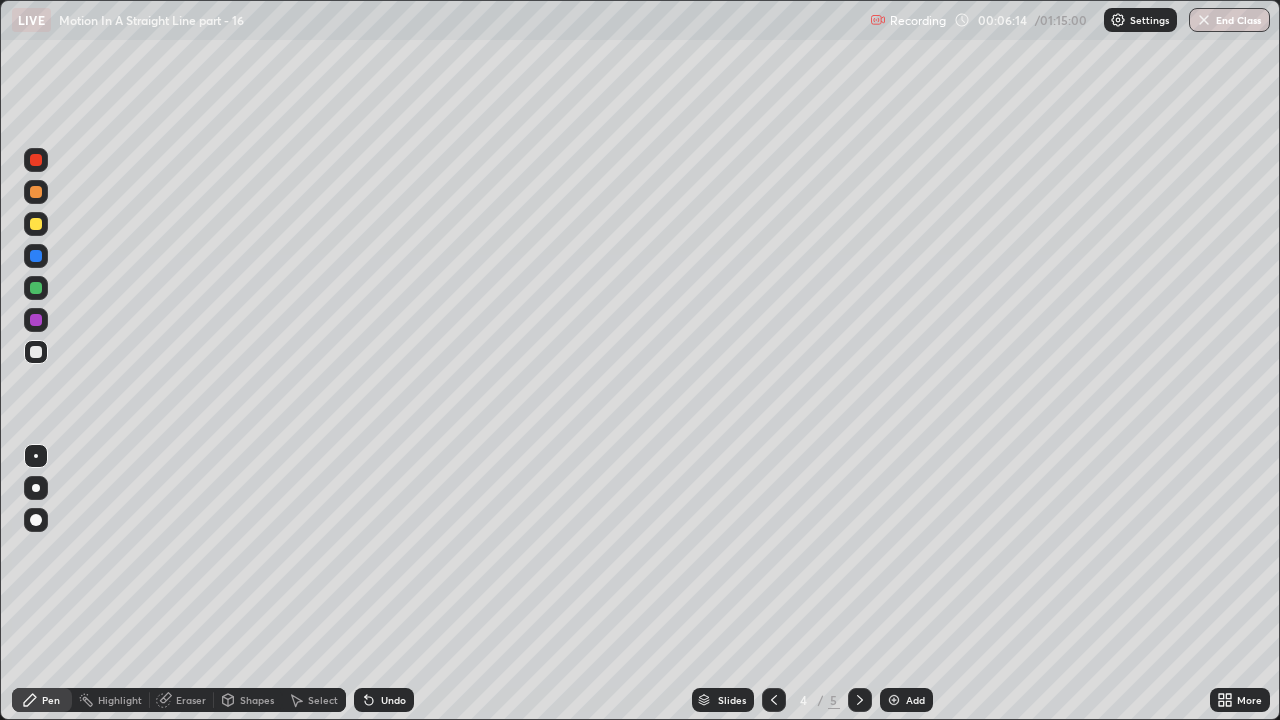 click 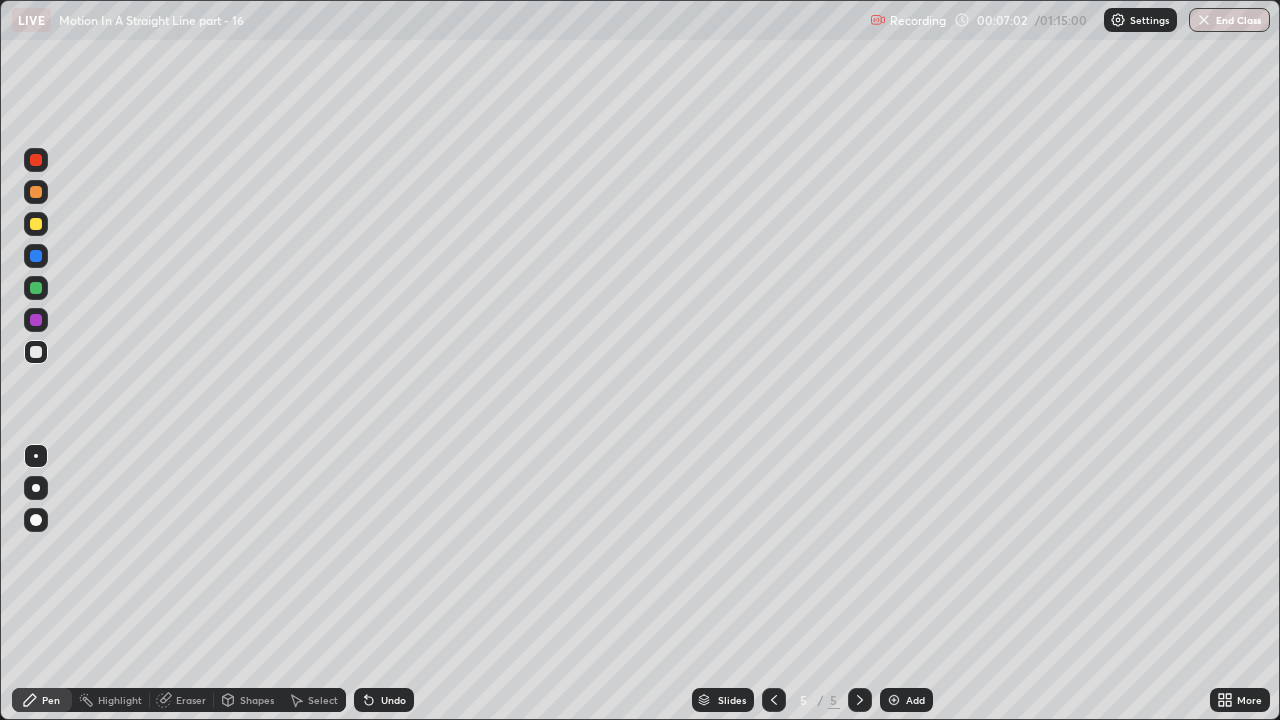 click on "Eraser" at bounding box center [191, 700] 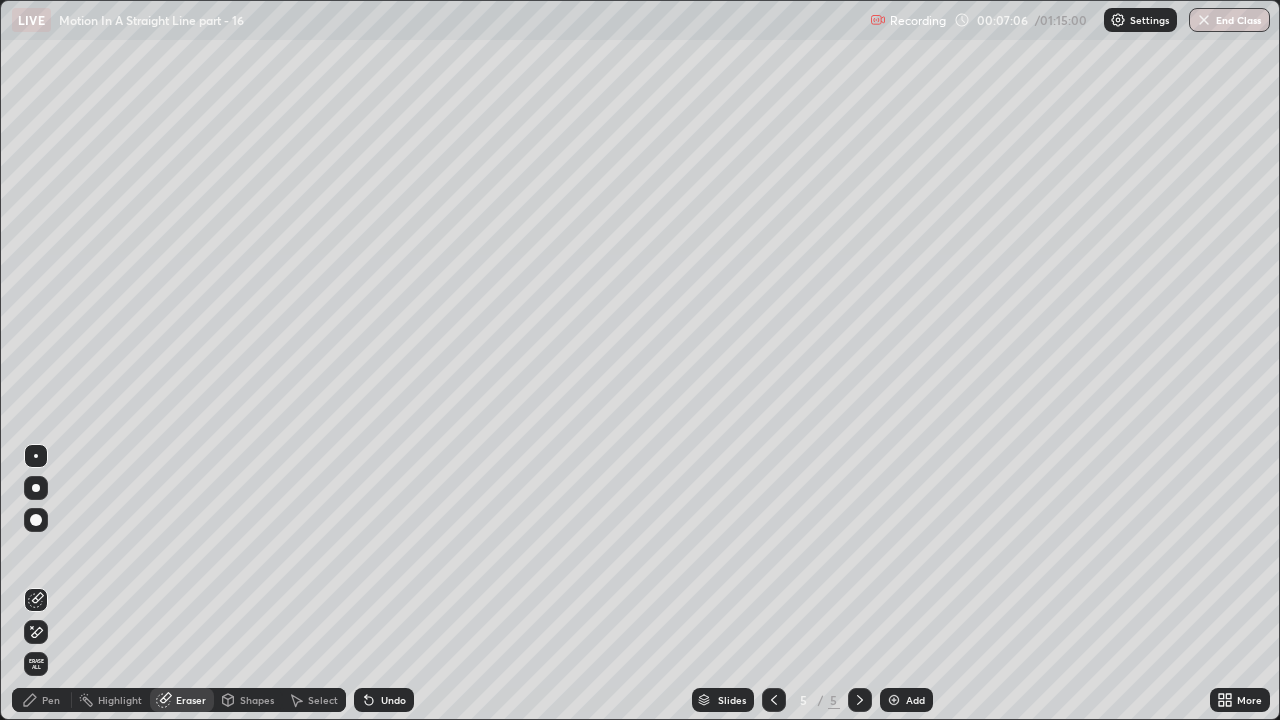 click on "Pen" at bounding box center [42, 700] 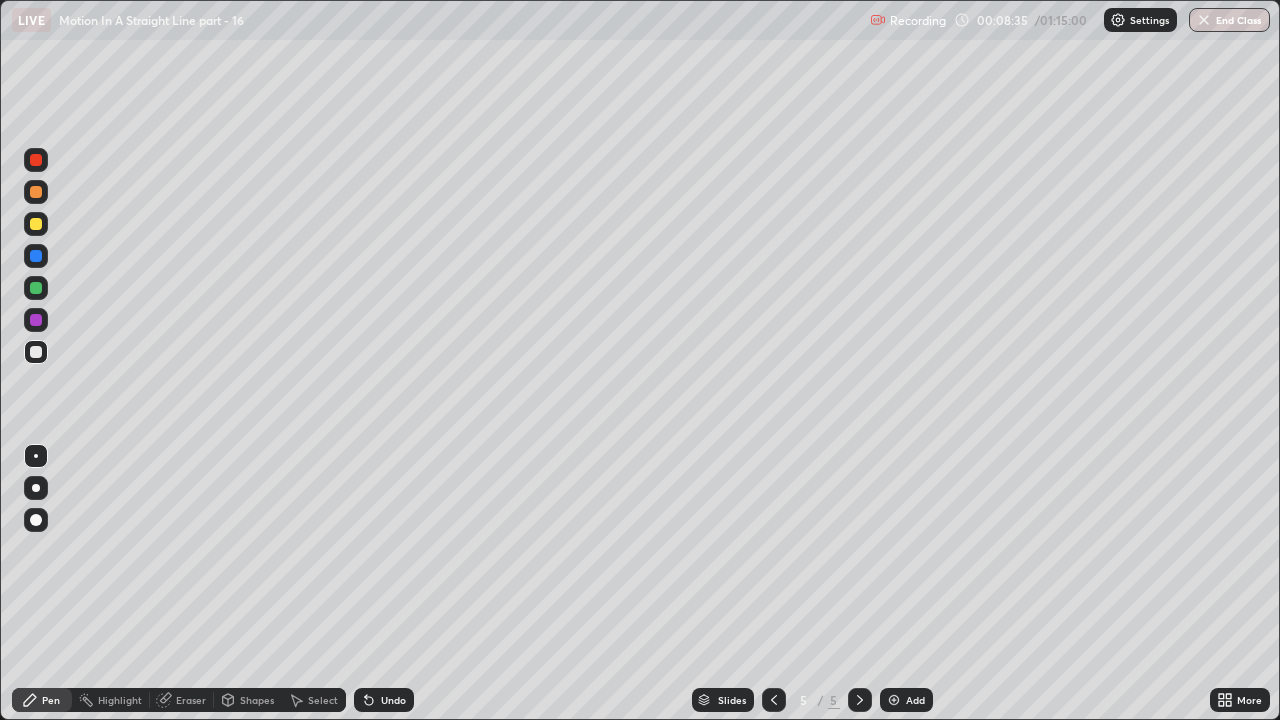 click on "Eraser" at bounding box center [191, 700] 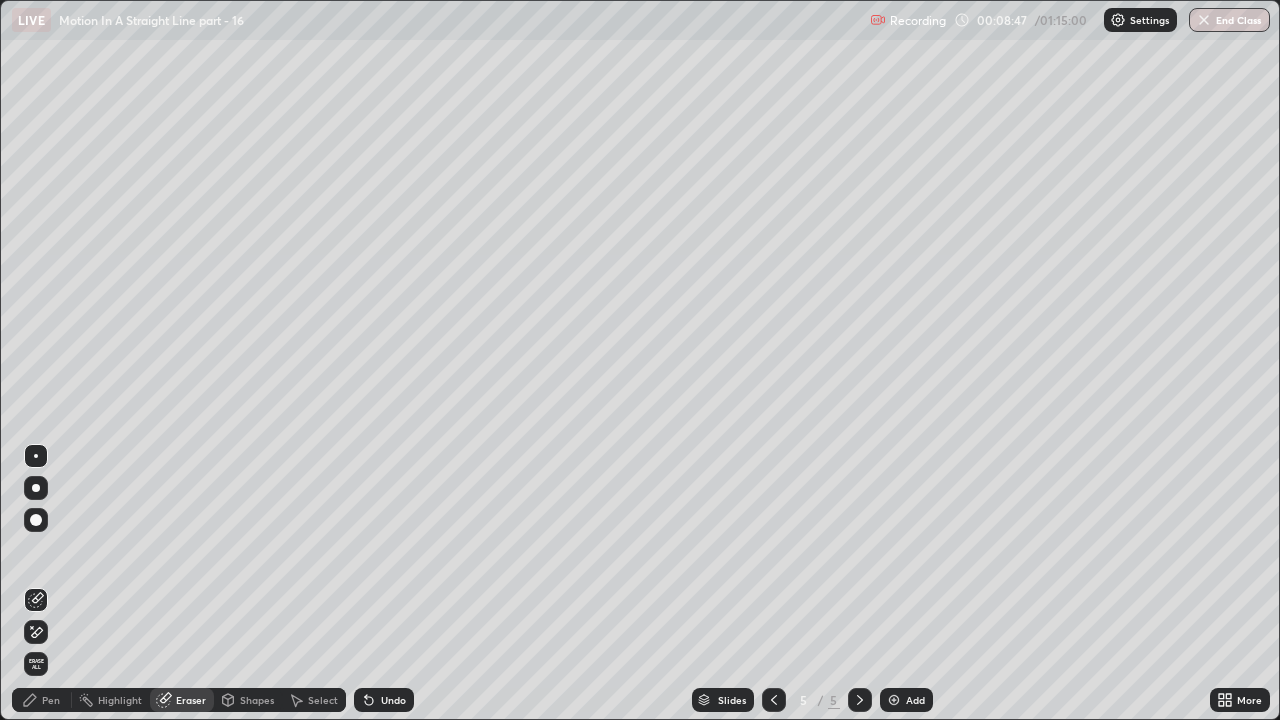 click on "Pen" at bounding box center [51, 700] 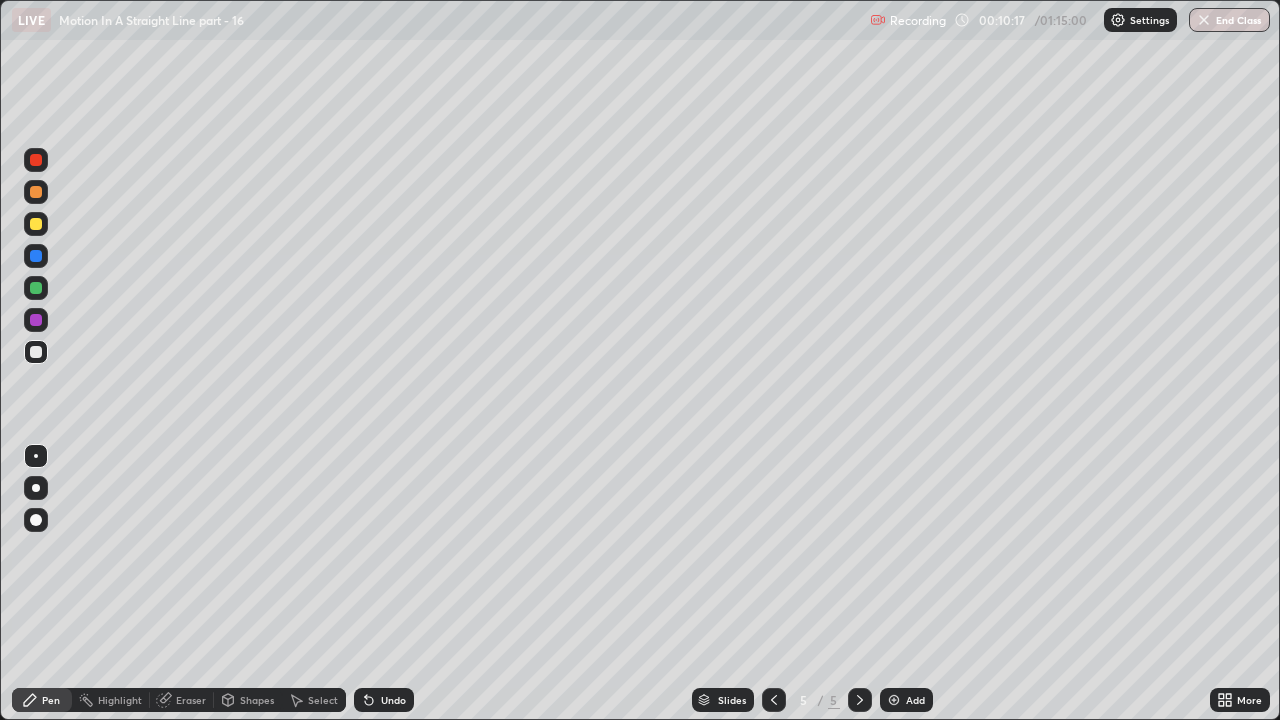 click on "Eraser" at bounding box center [191, 700] 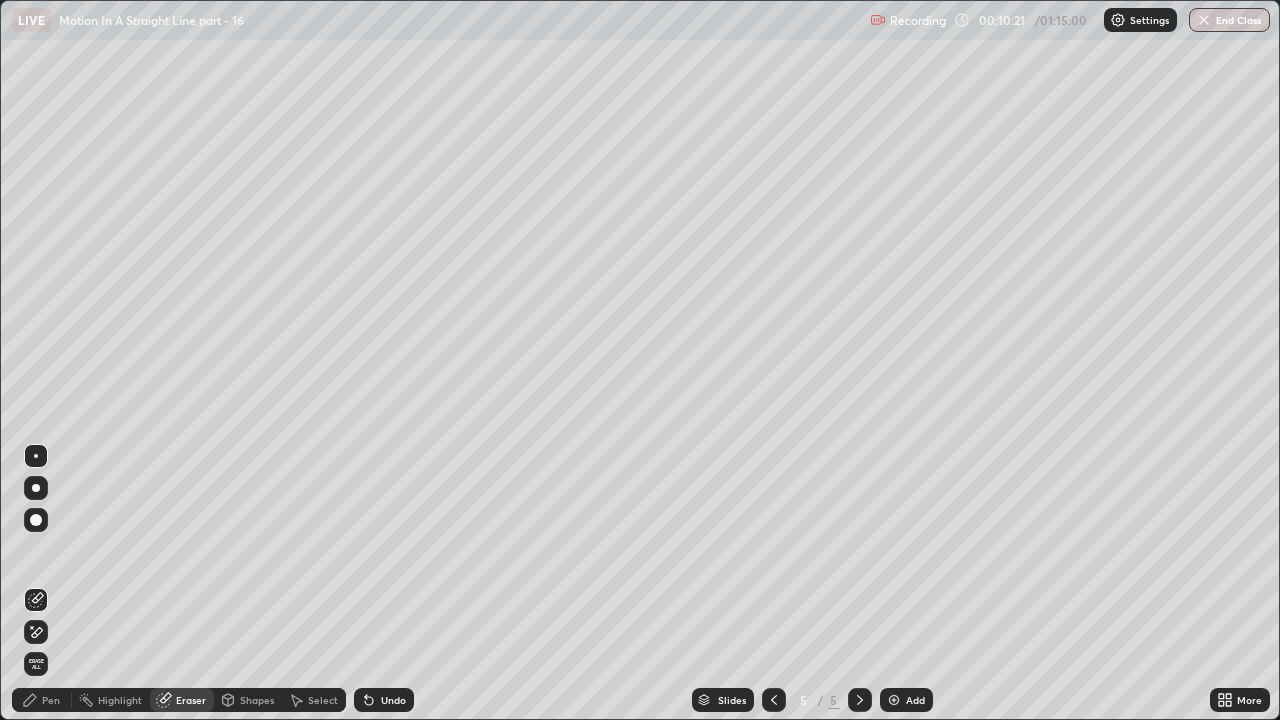 click on "Pen" at bounding box center [51, 700] 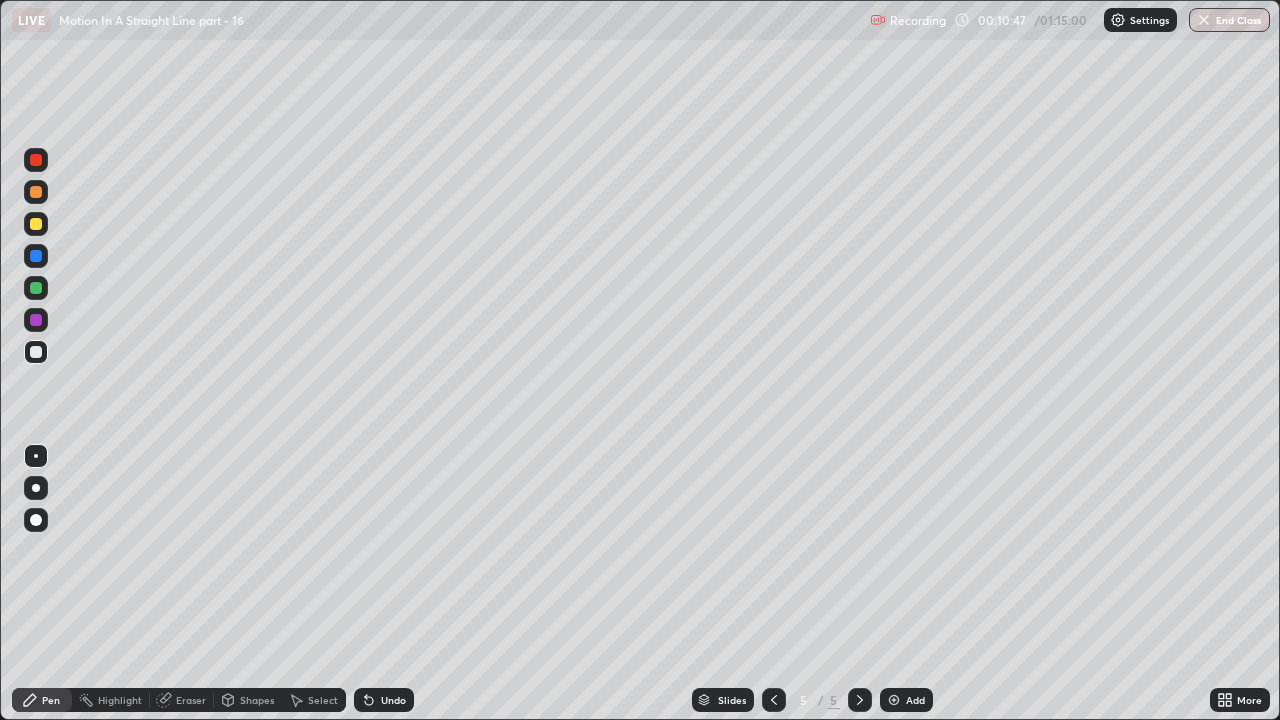 click at bounding box center [894, 700] 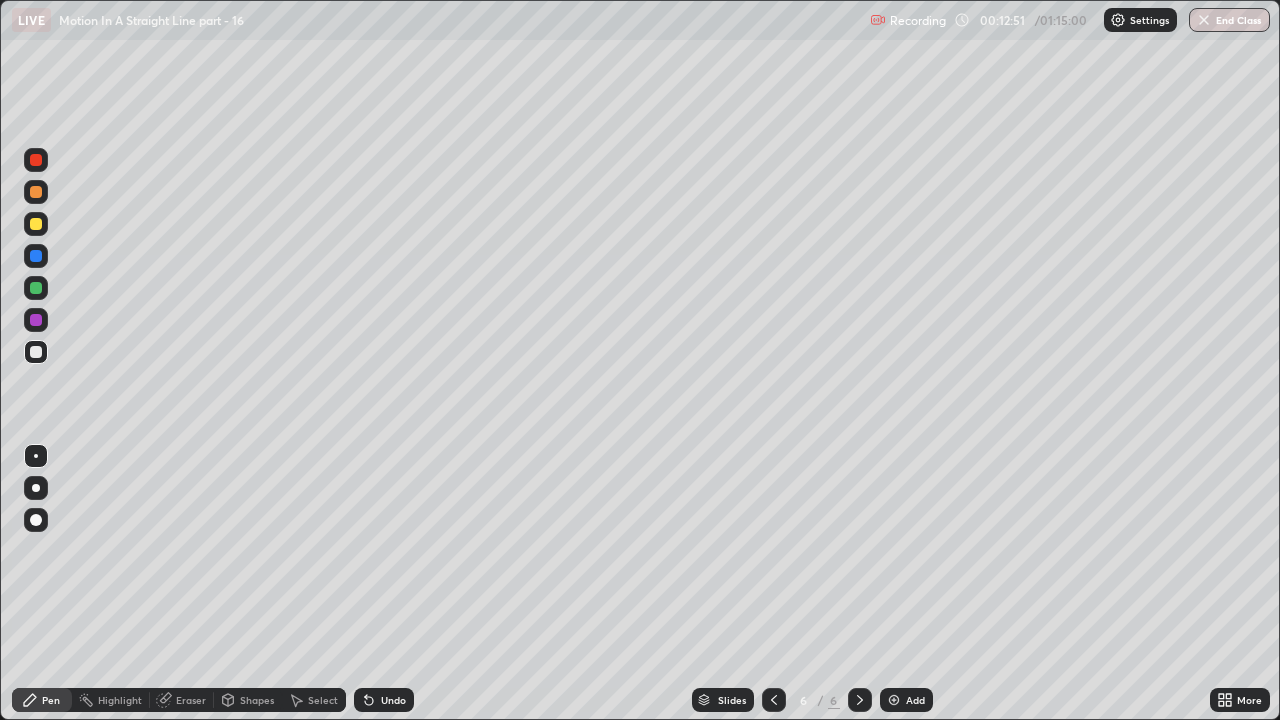 click on "Eraser" at bounding box center [191, 700] 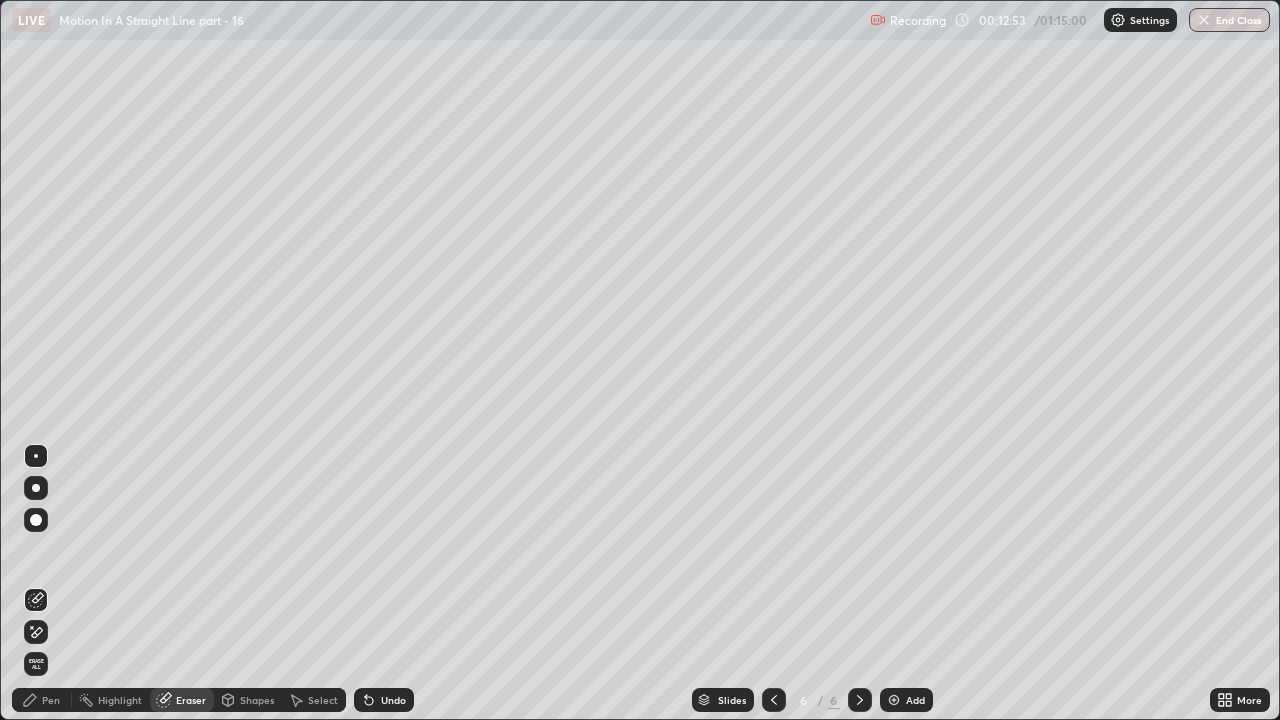 click on "Erase all" at bounding box center (36, 664) 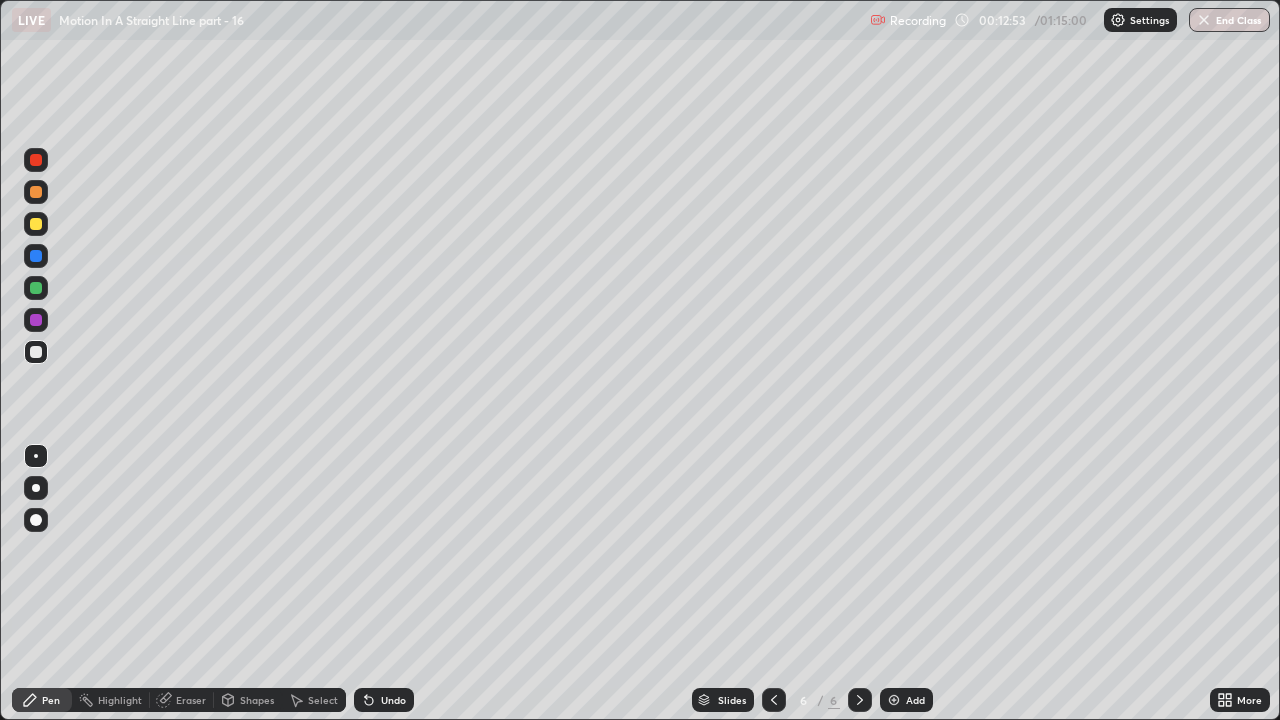 click 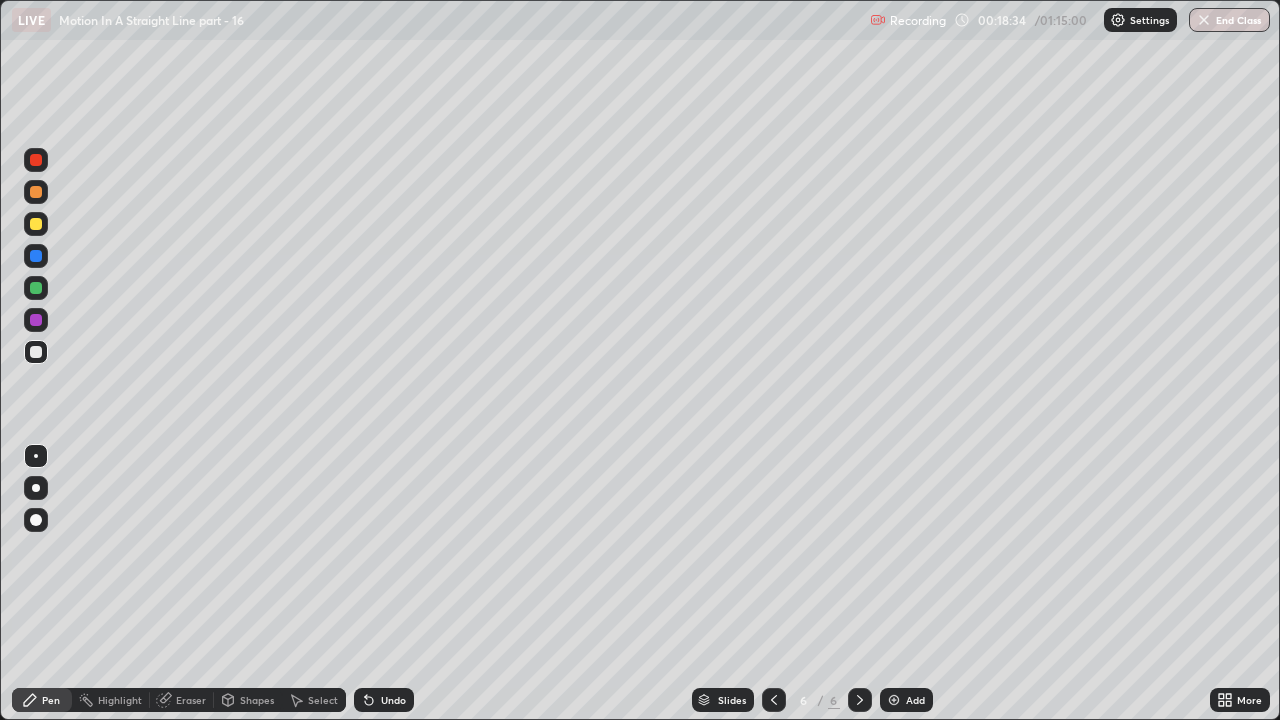 click on "Pen" at bounding box center (42, 700) 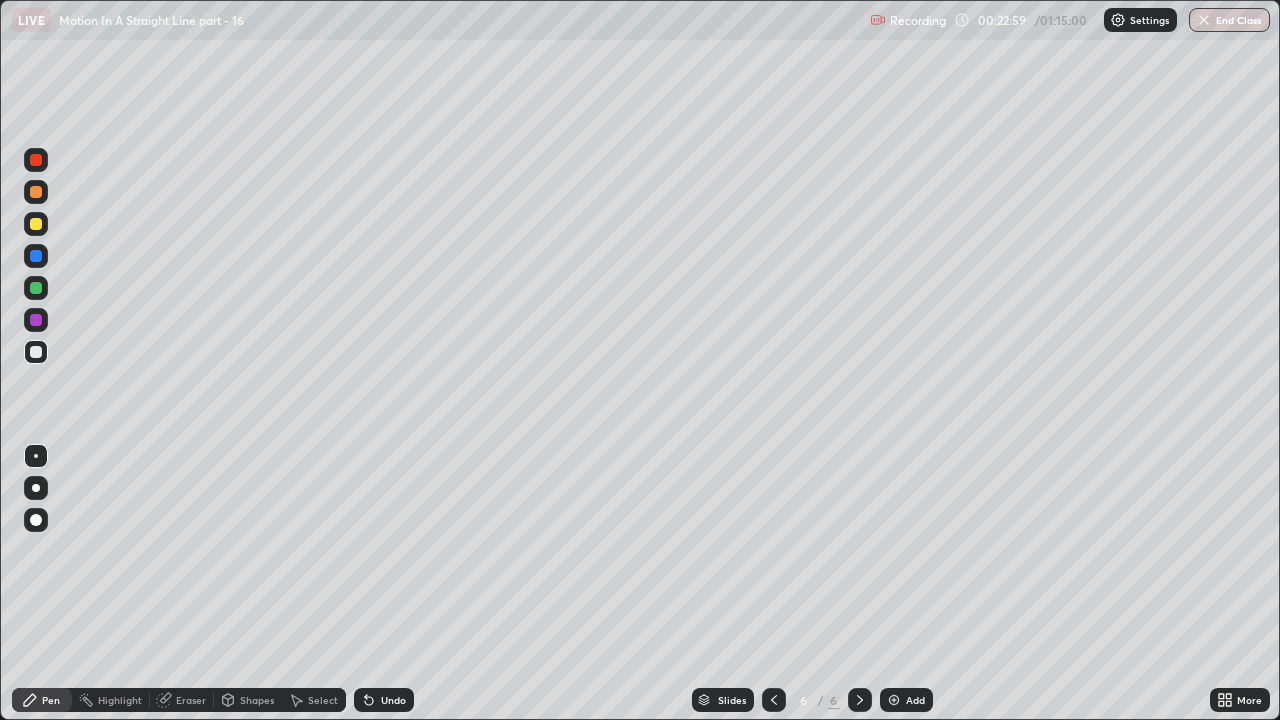 click on "Slides 6 / 6 Add" at bounding box center (812, 700) 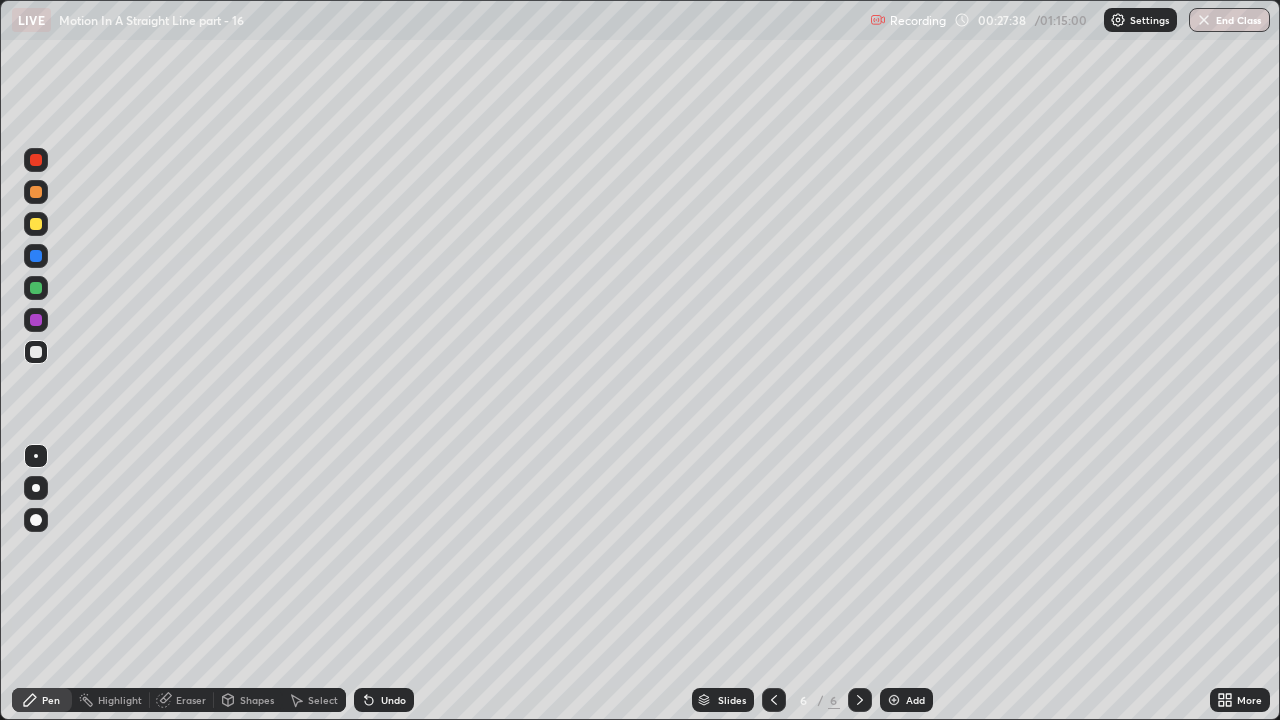 click on "Eraser" at bounding box center (182, 700) 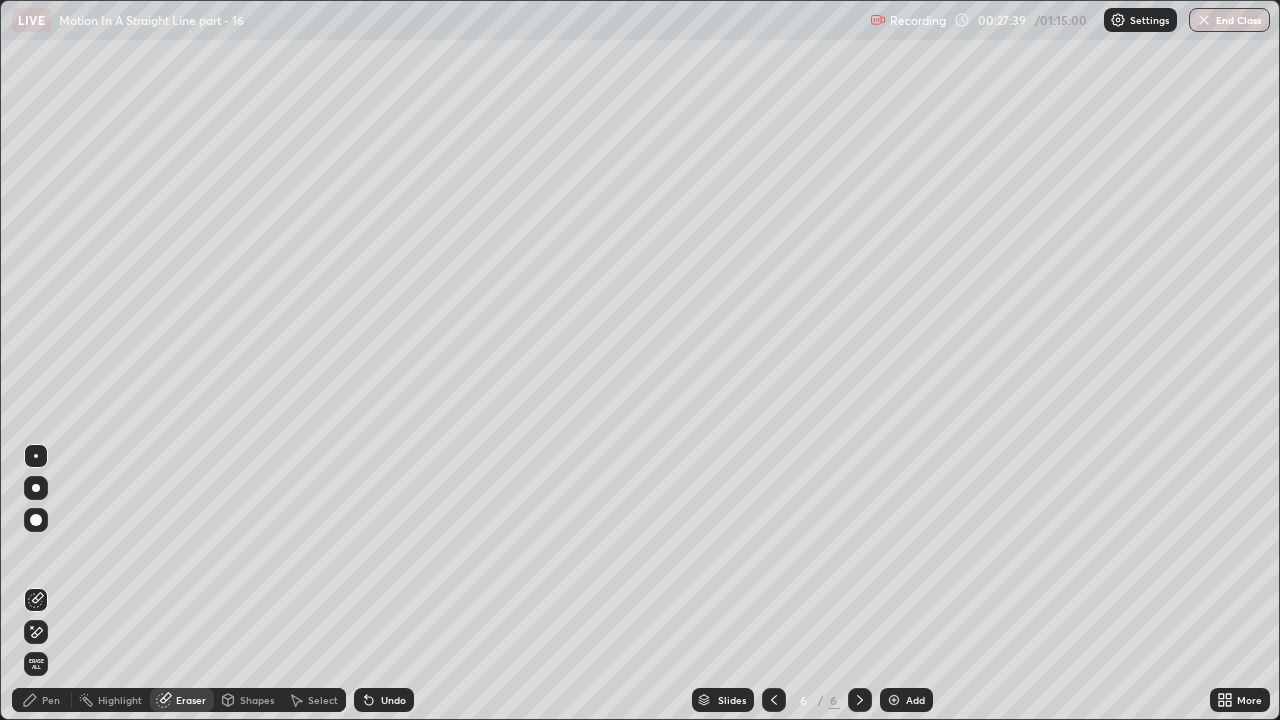 click on "Erase all" at bounding box center (36, 664) 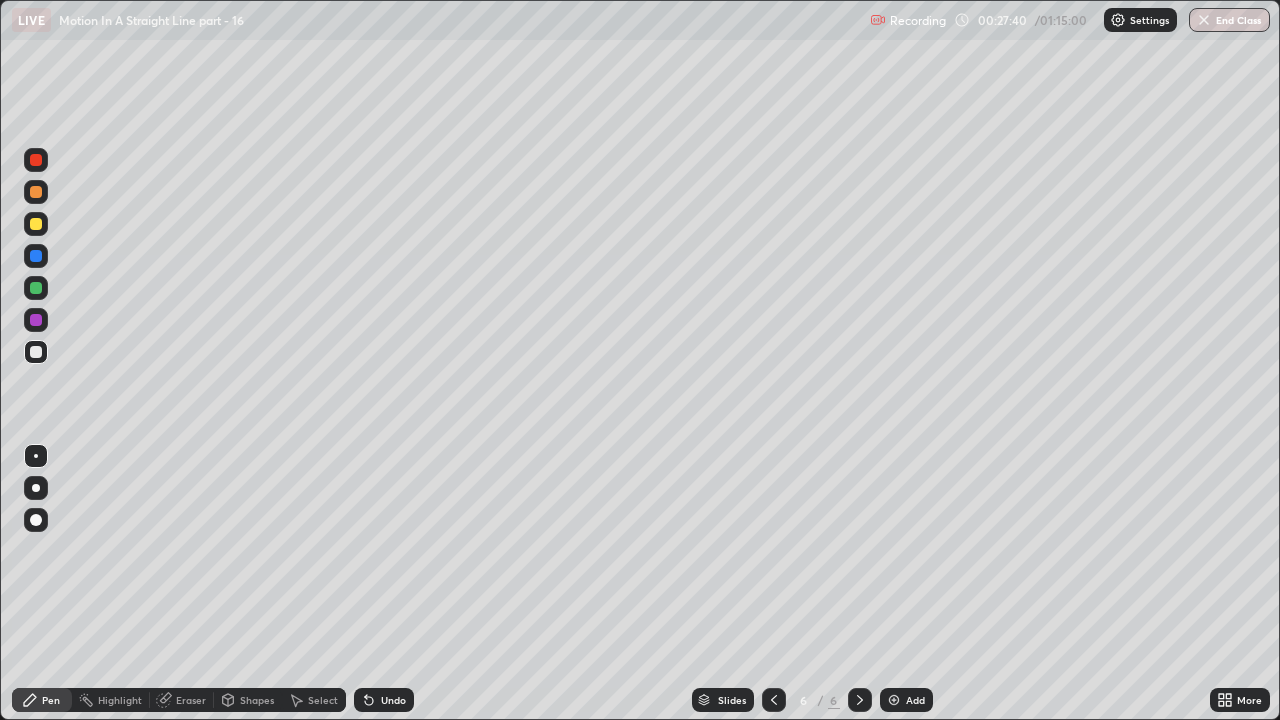 click 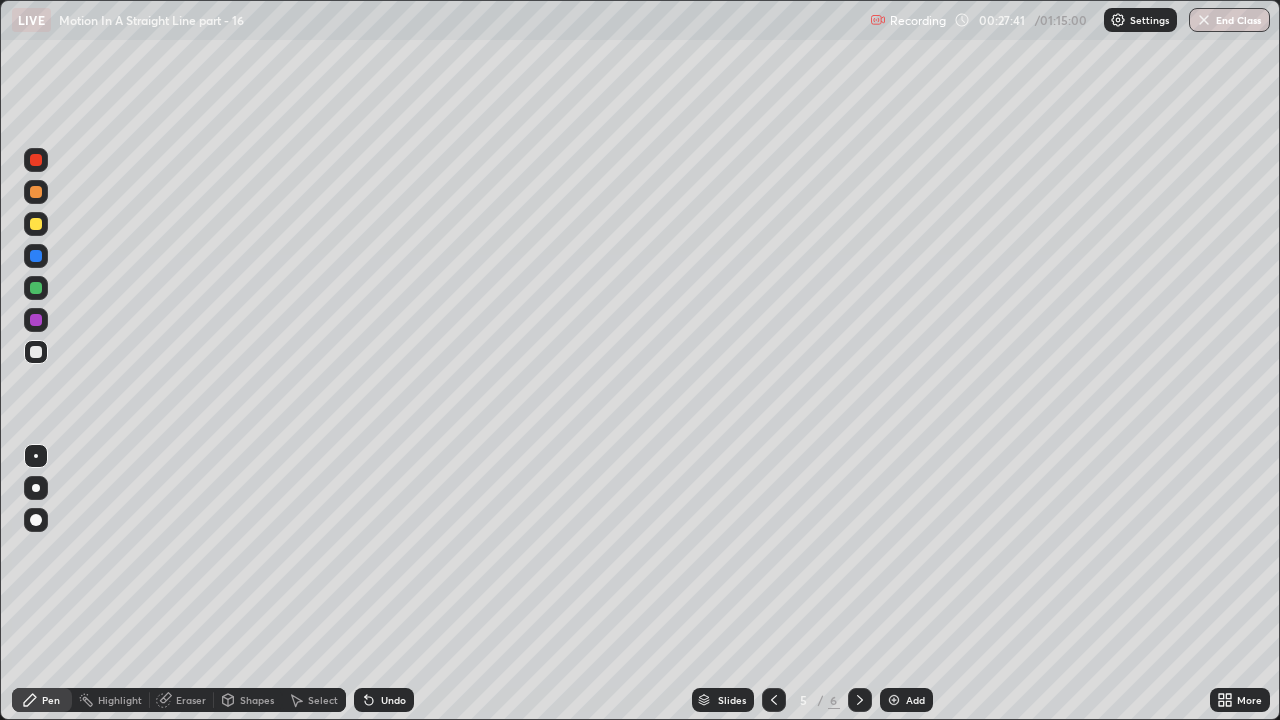 click on "Shapes" at bounding box center [248, 700] 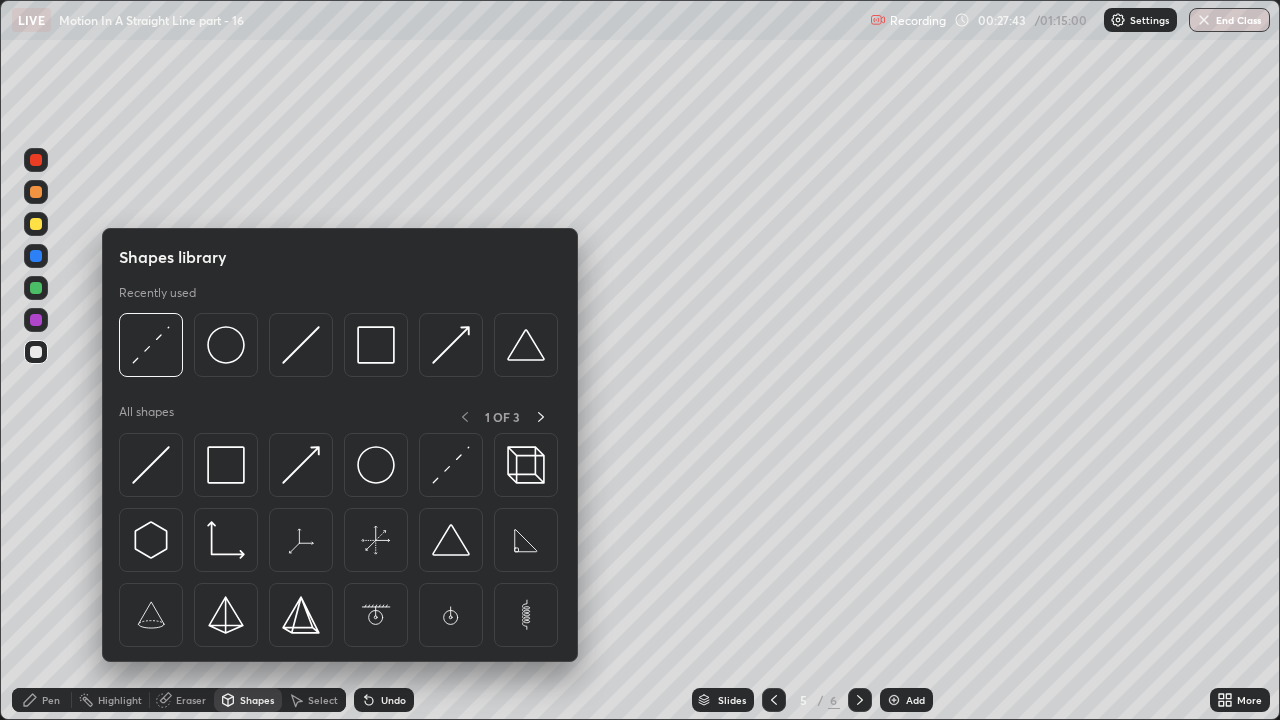 click on "Eraser" at bounding box center (182, 700) 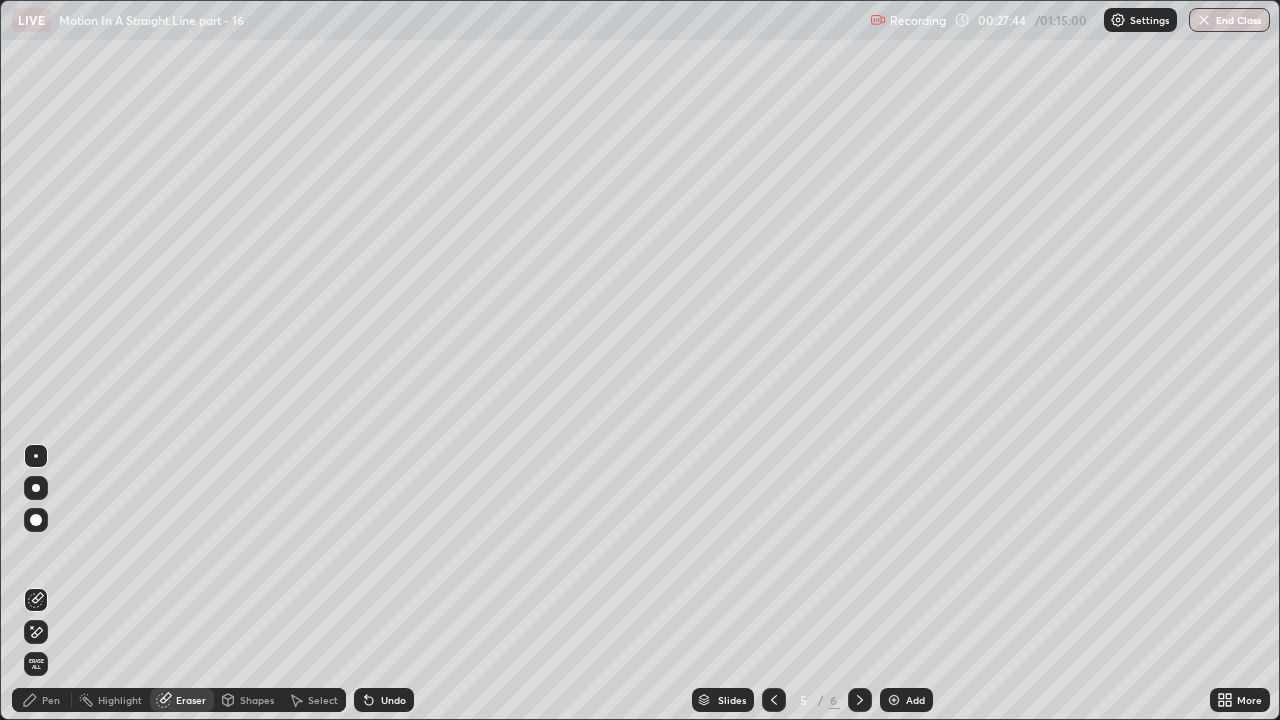 click on "Erase all" at bounding box center (36, 664) 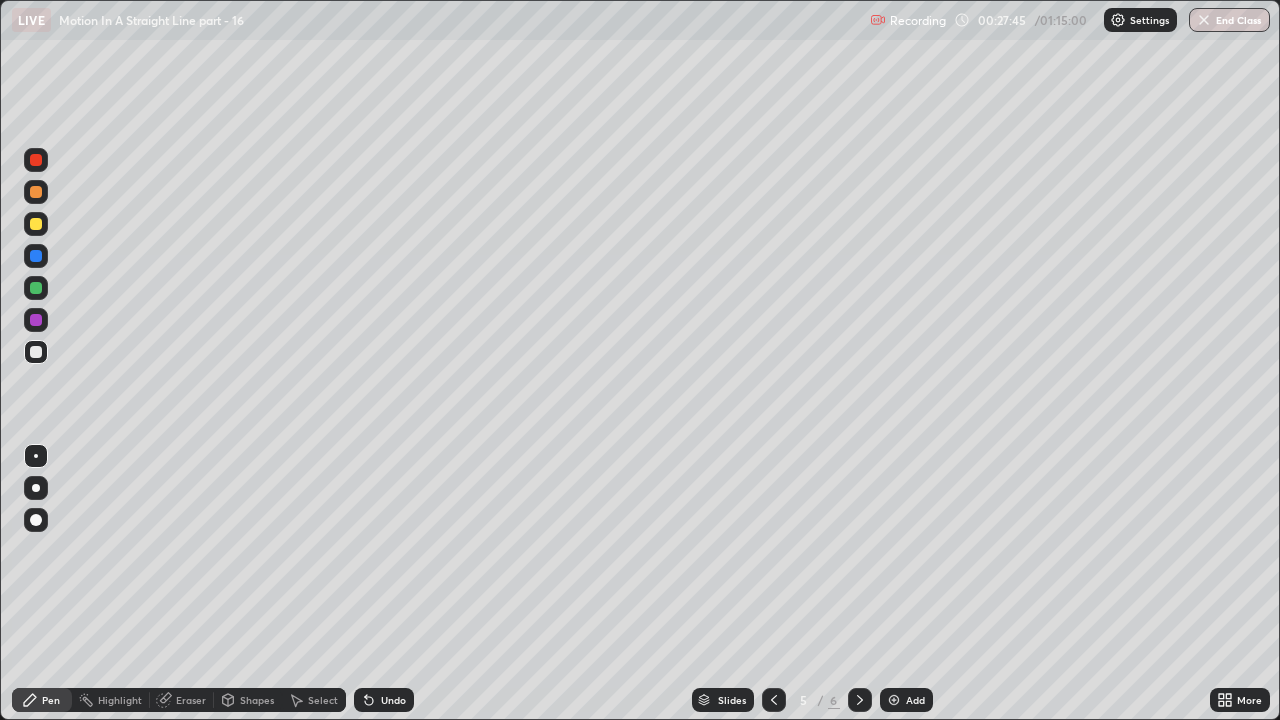 click 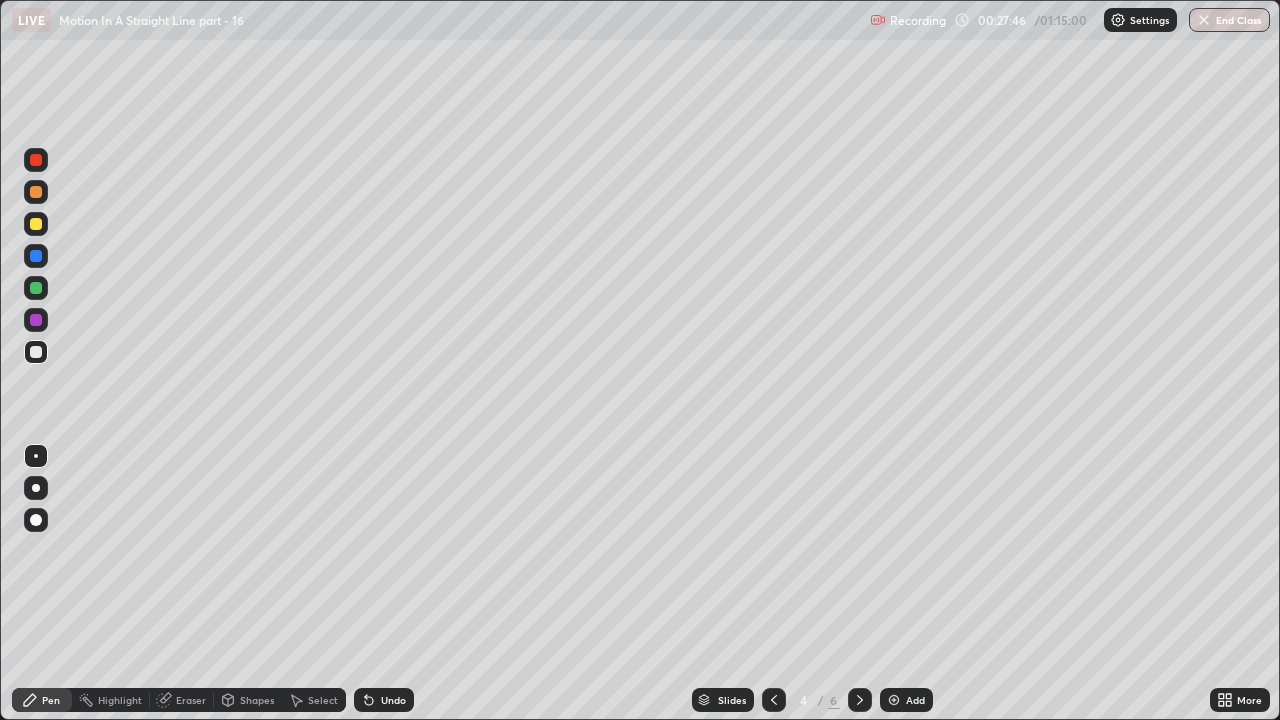 click 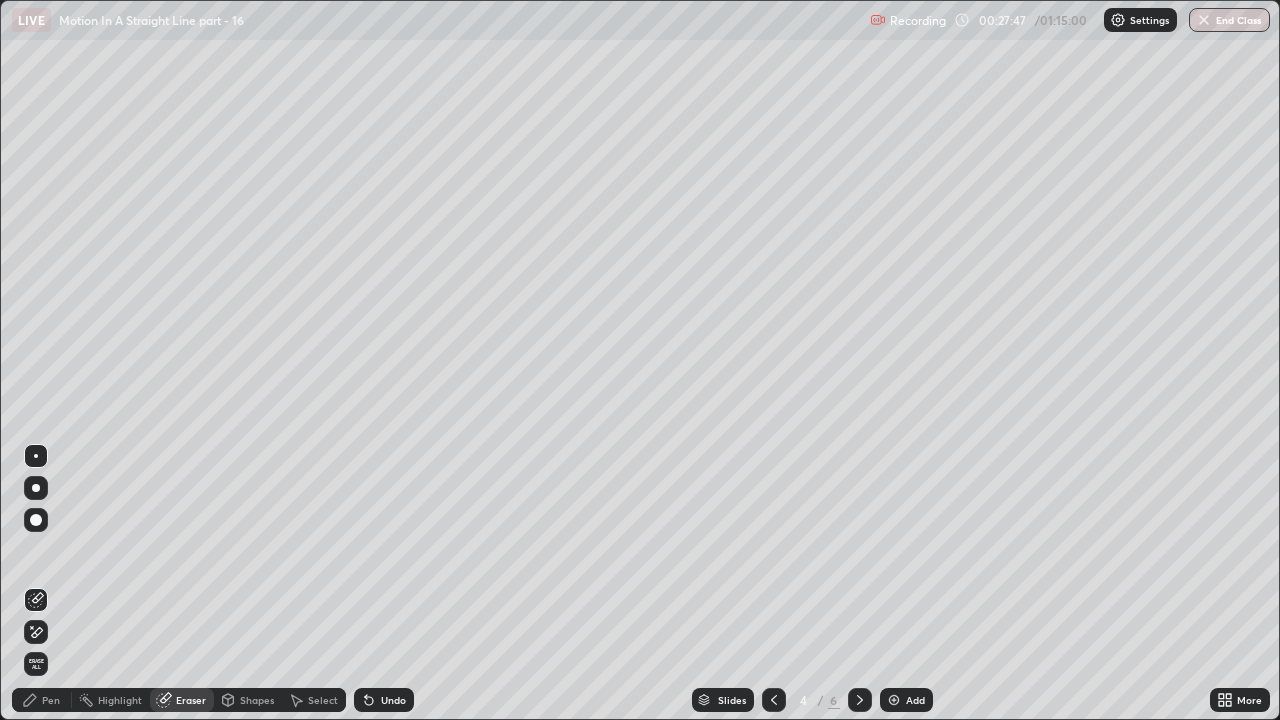 click on "Erase all" at bounding box center [36, 664] 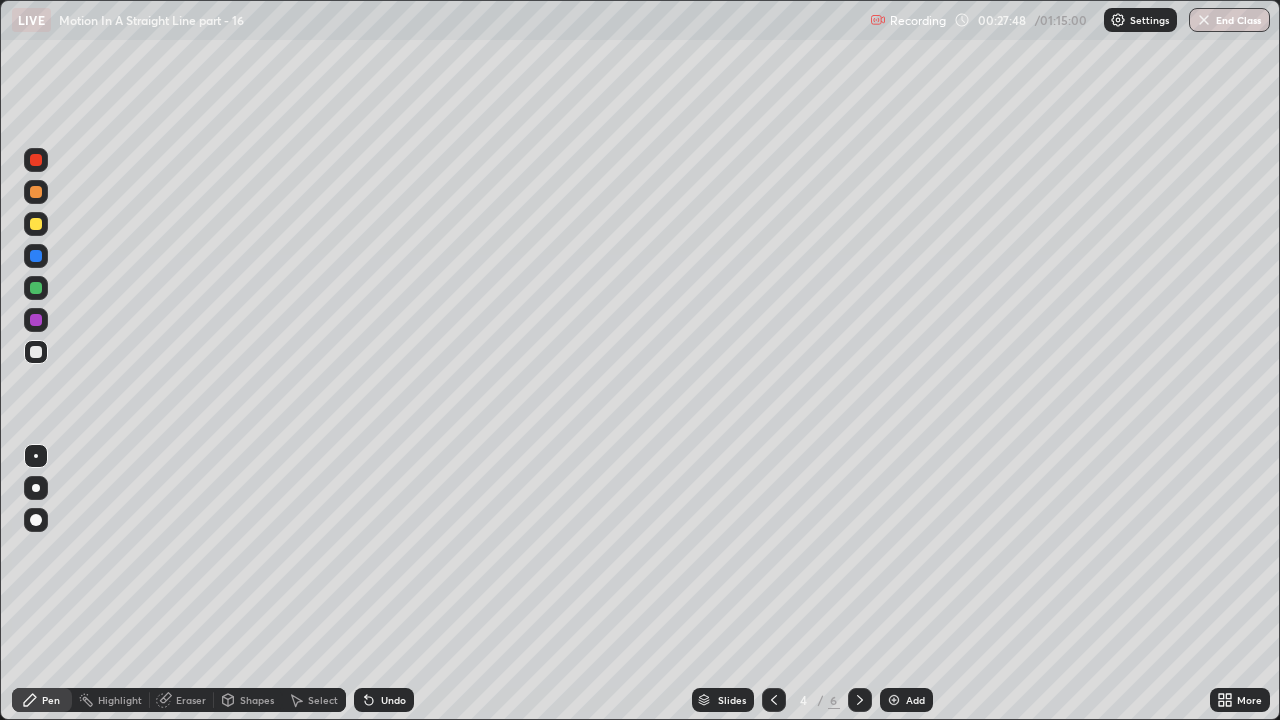 click at bounding box center (774, 700) 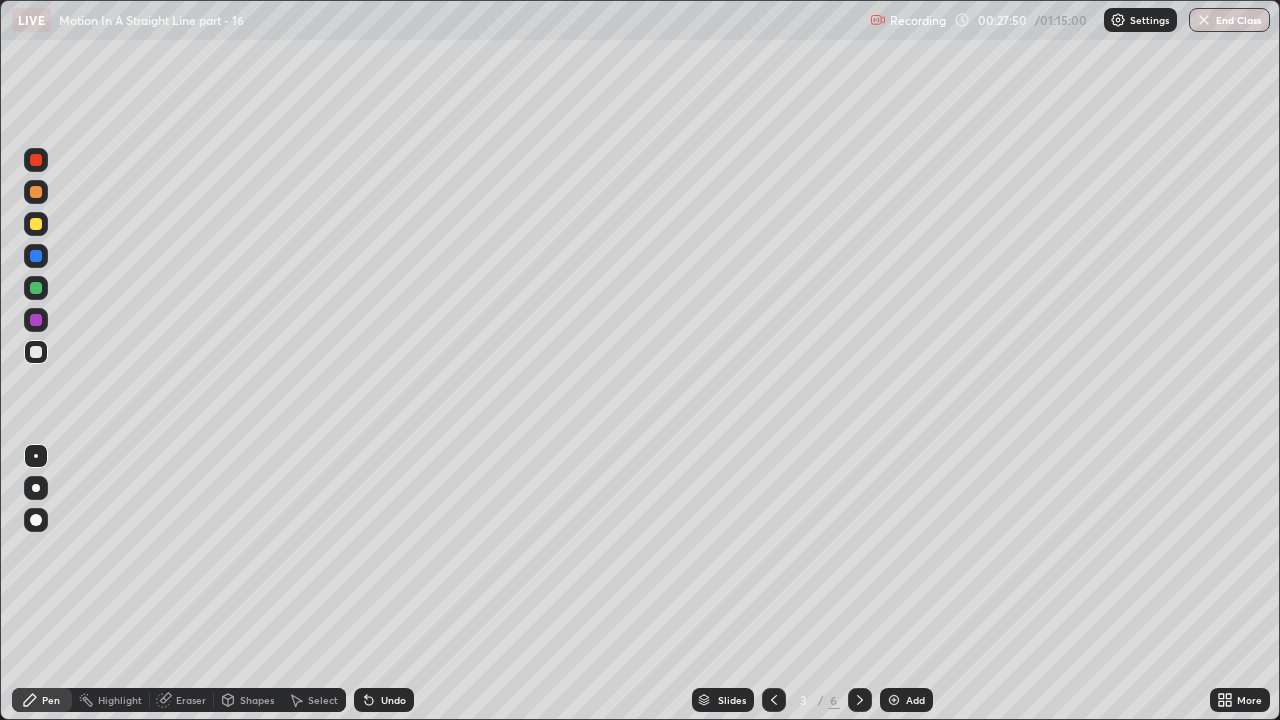 click on "Eraser" at bounding box center (182, 700) 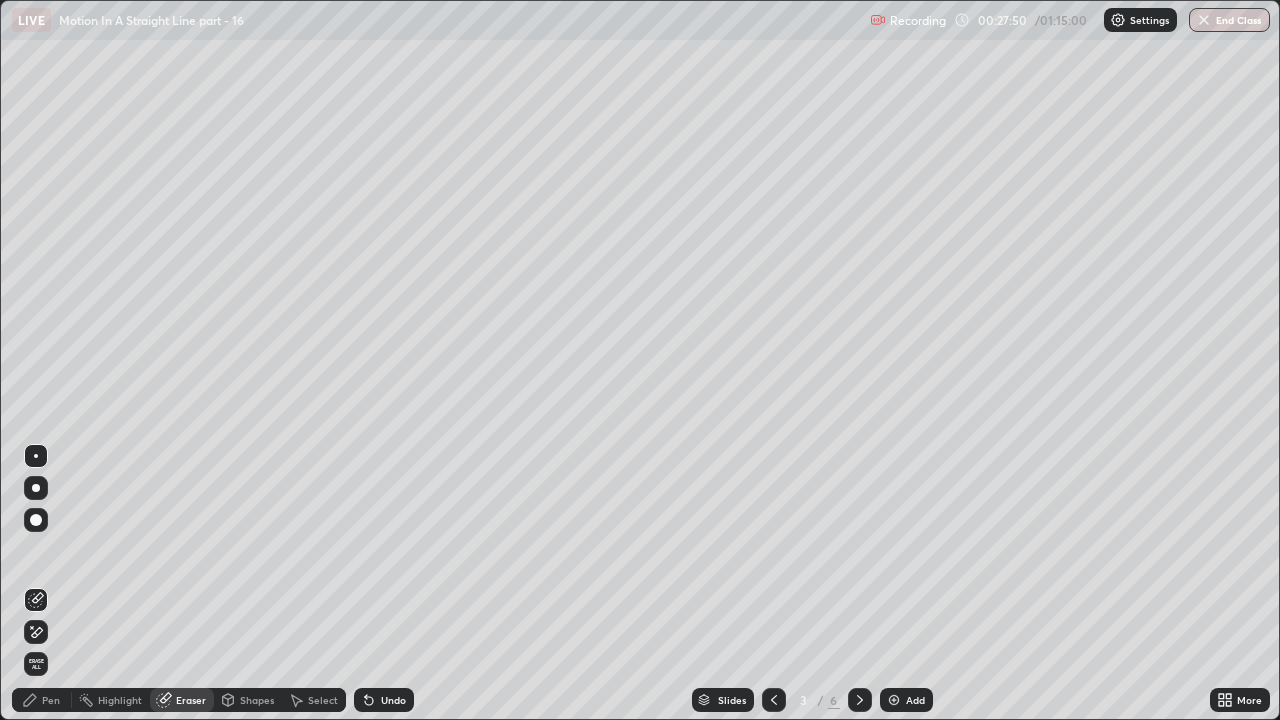click on "Erase all" at bounding box center [36, 664] 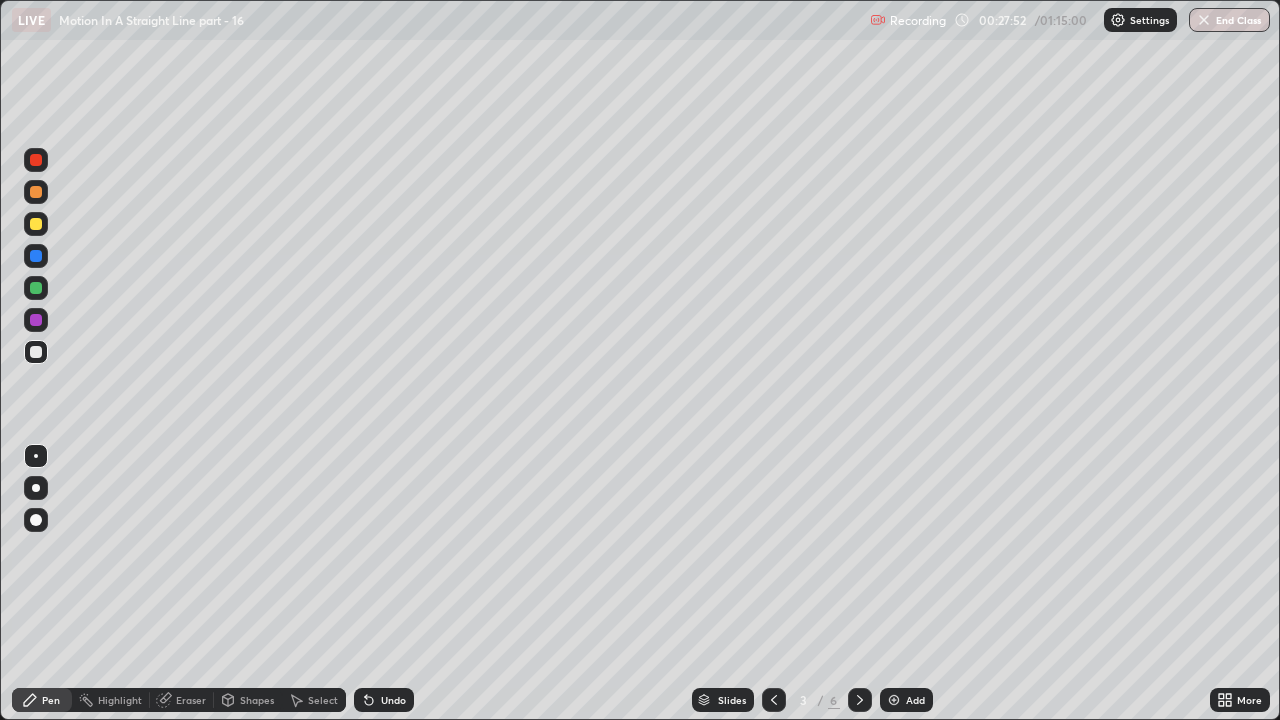 click 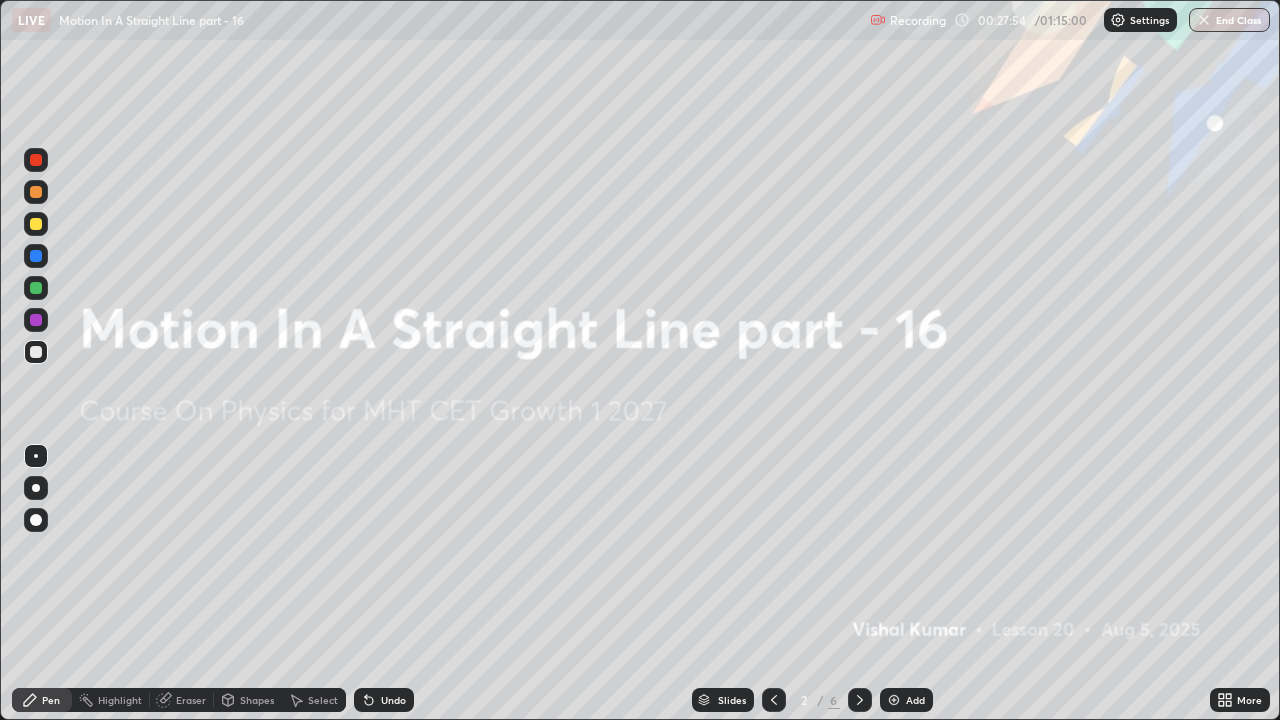 click 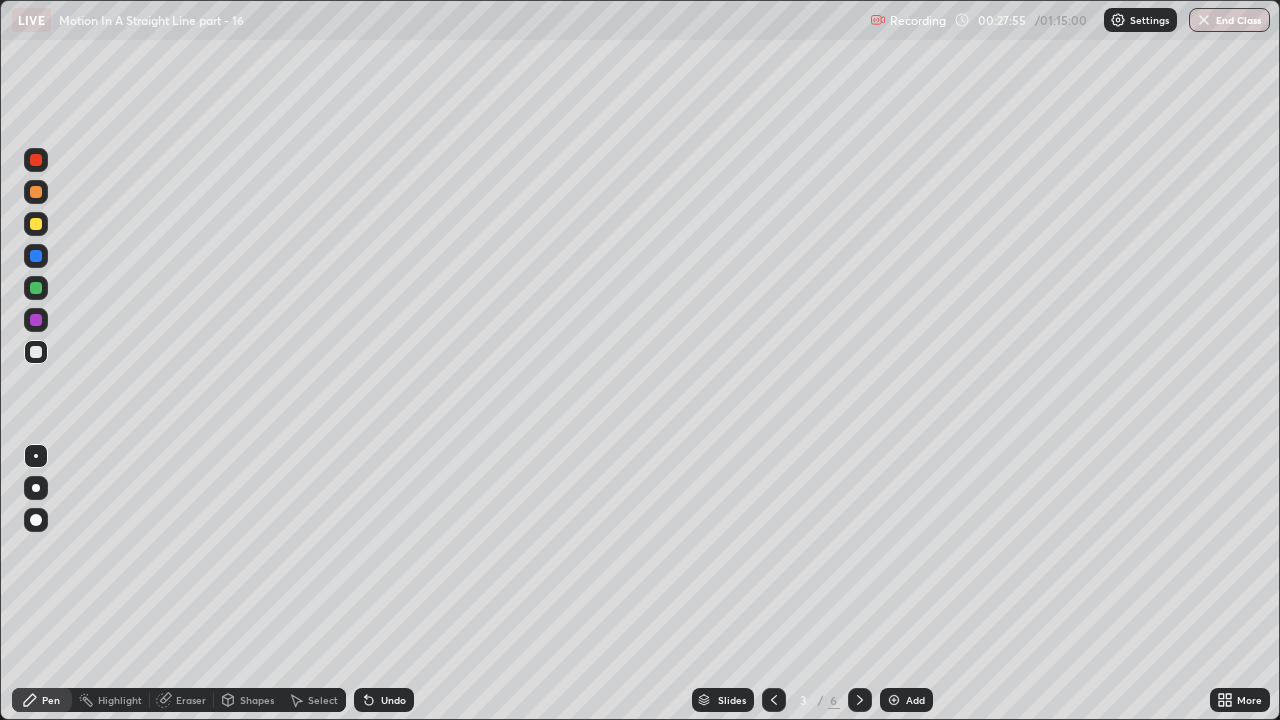click at bounding box center (36, 224) 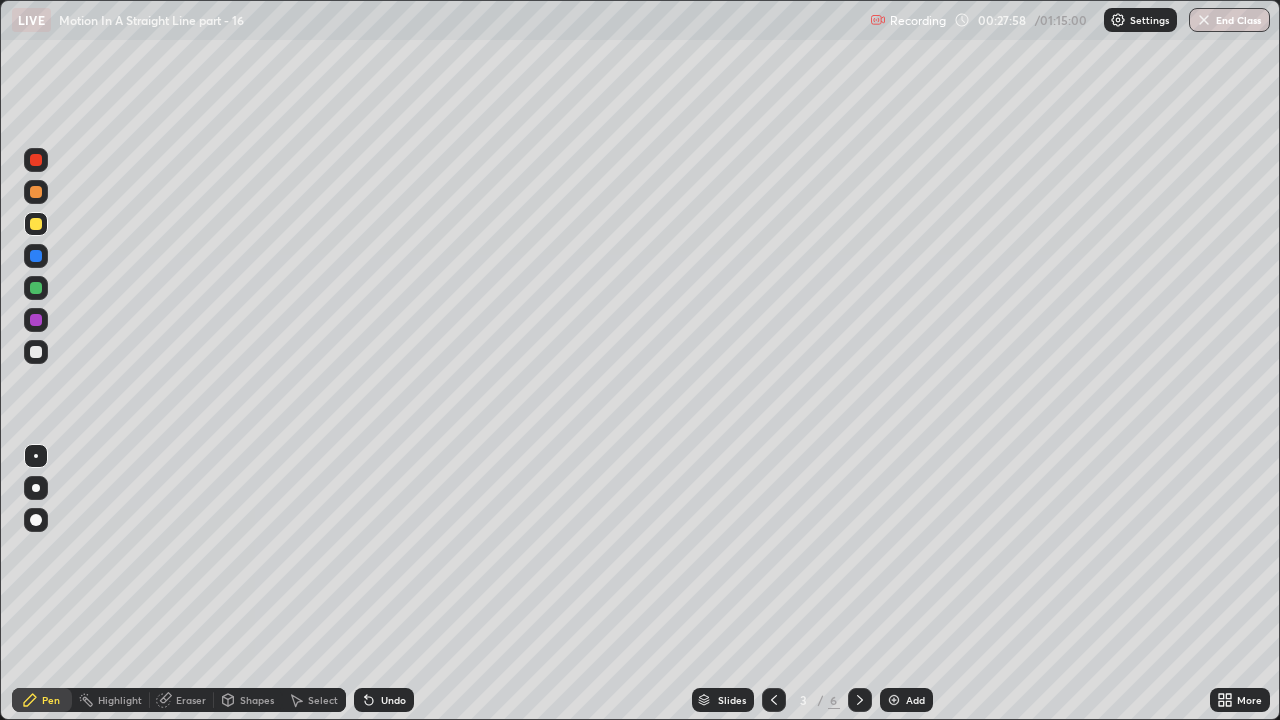 click at bounding box center [36, 488] 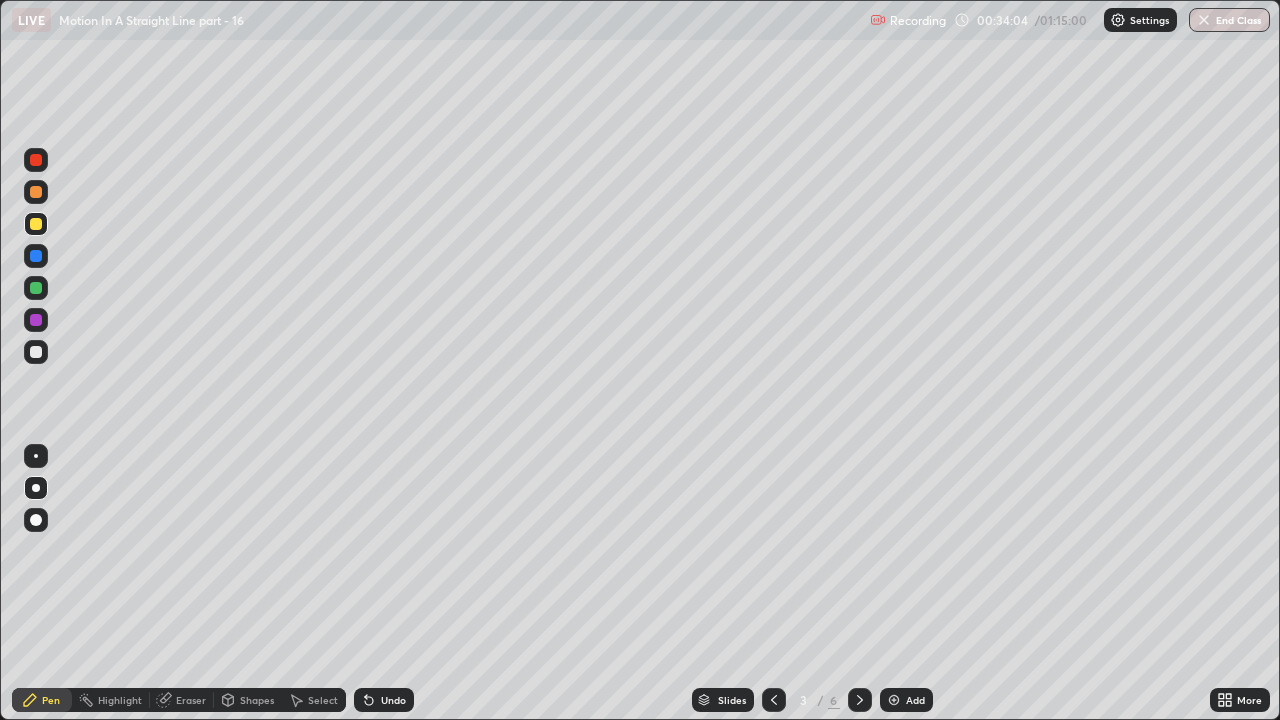 click on "Undo" at bounding box center [384, 700] 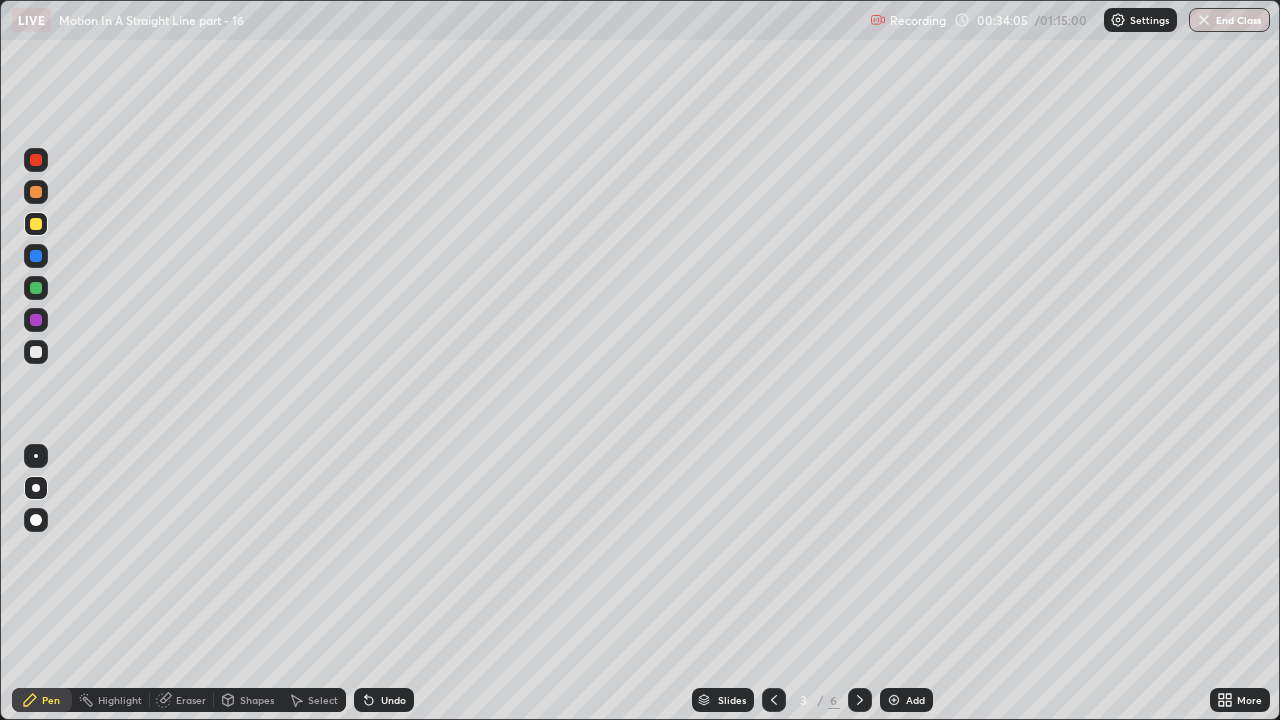 click on "Undo" at bounding box center [393, 700] 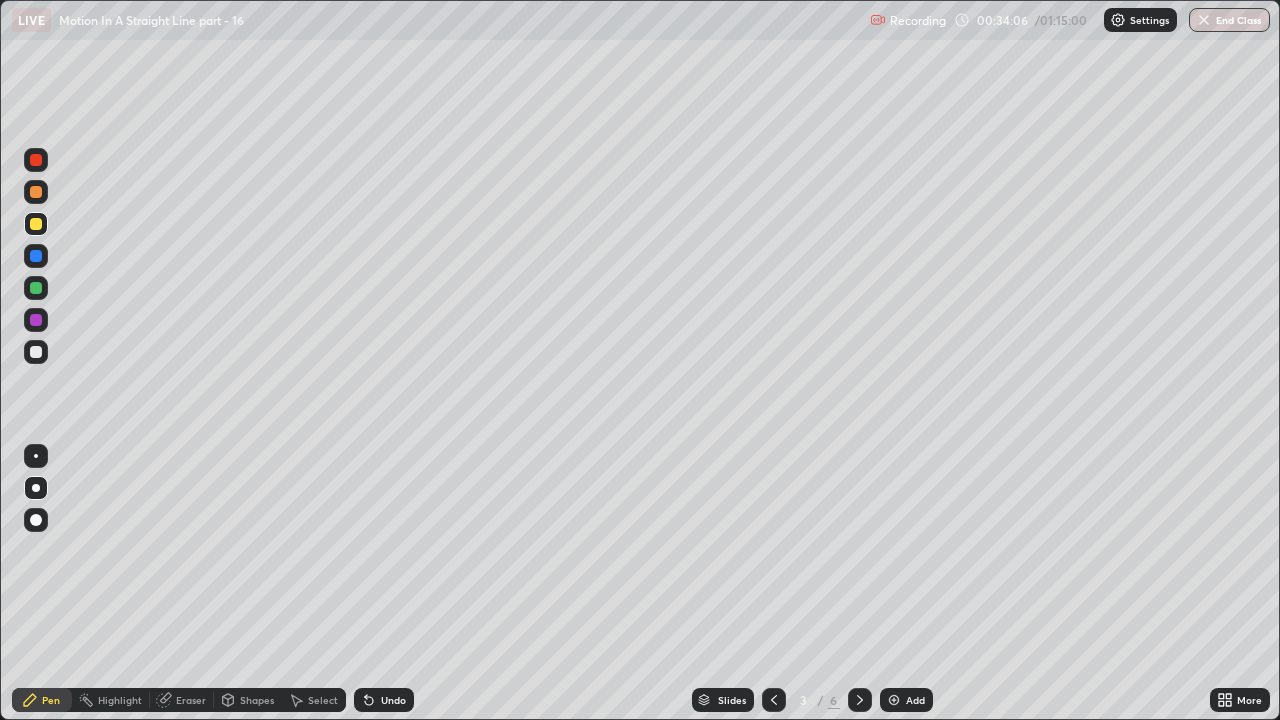 click on "Undo" at bounding box center (393, 700) 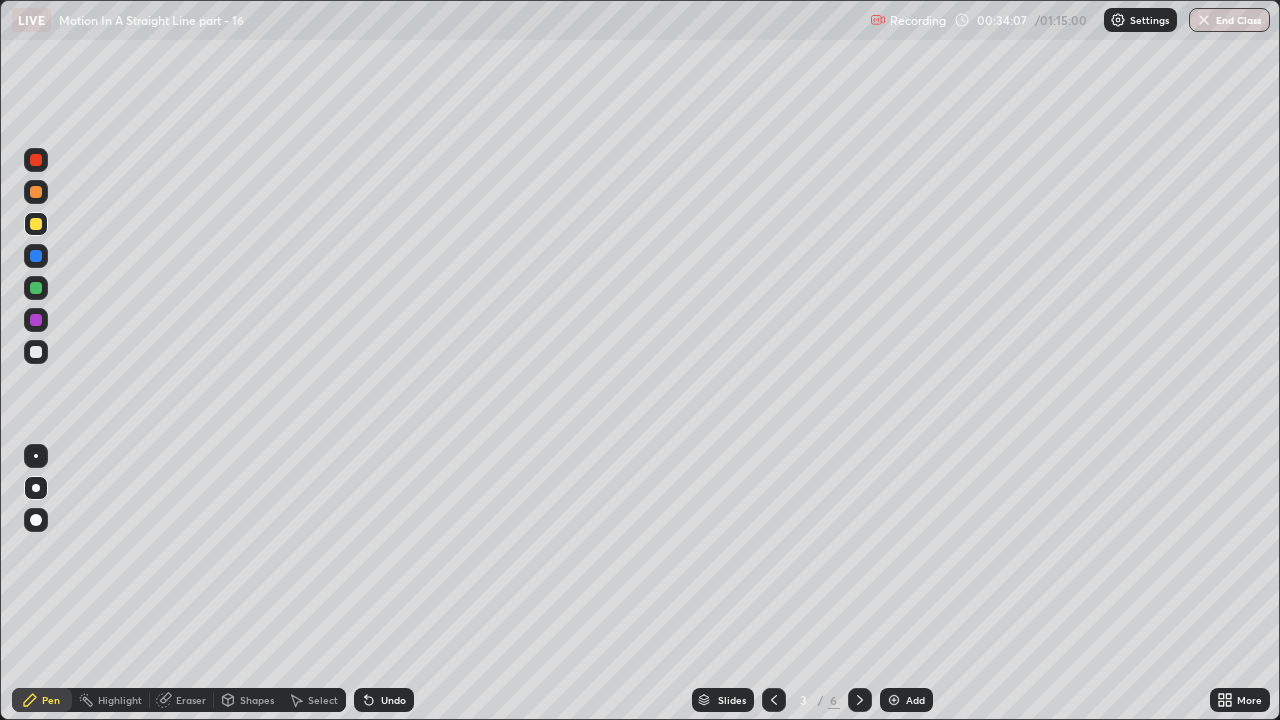 click on "Undo" at bounding box center (384, 700) 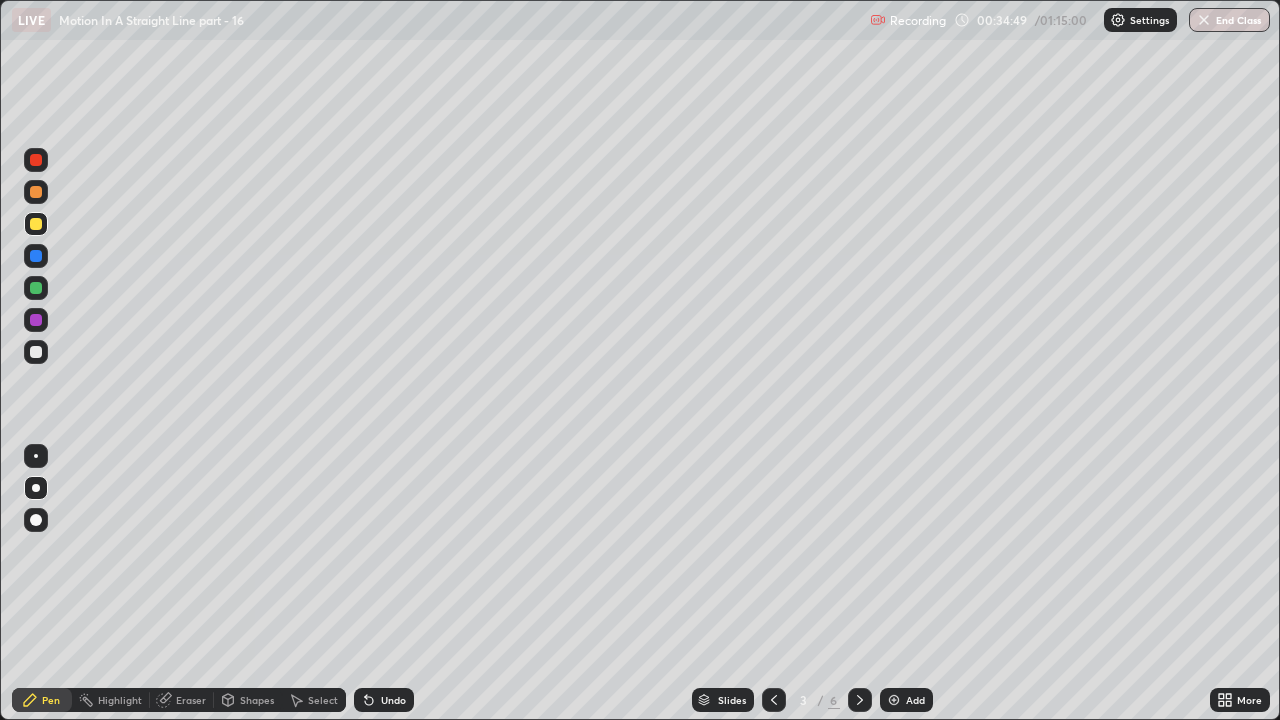 click on "Eraser" at bounding box center [182, 700] 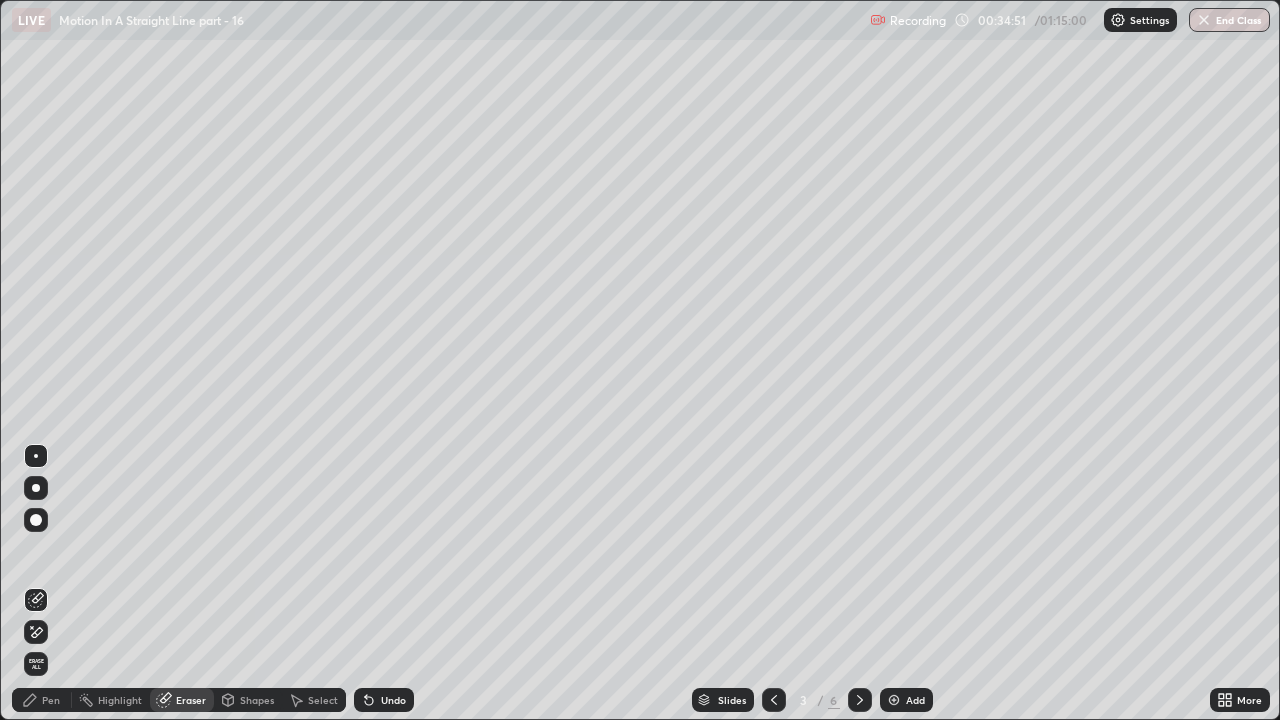 click on "Pen" at bounding box center (42, 700) 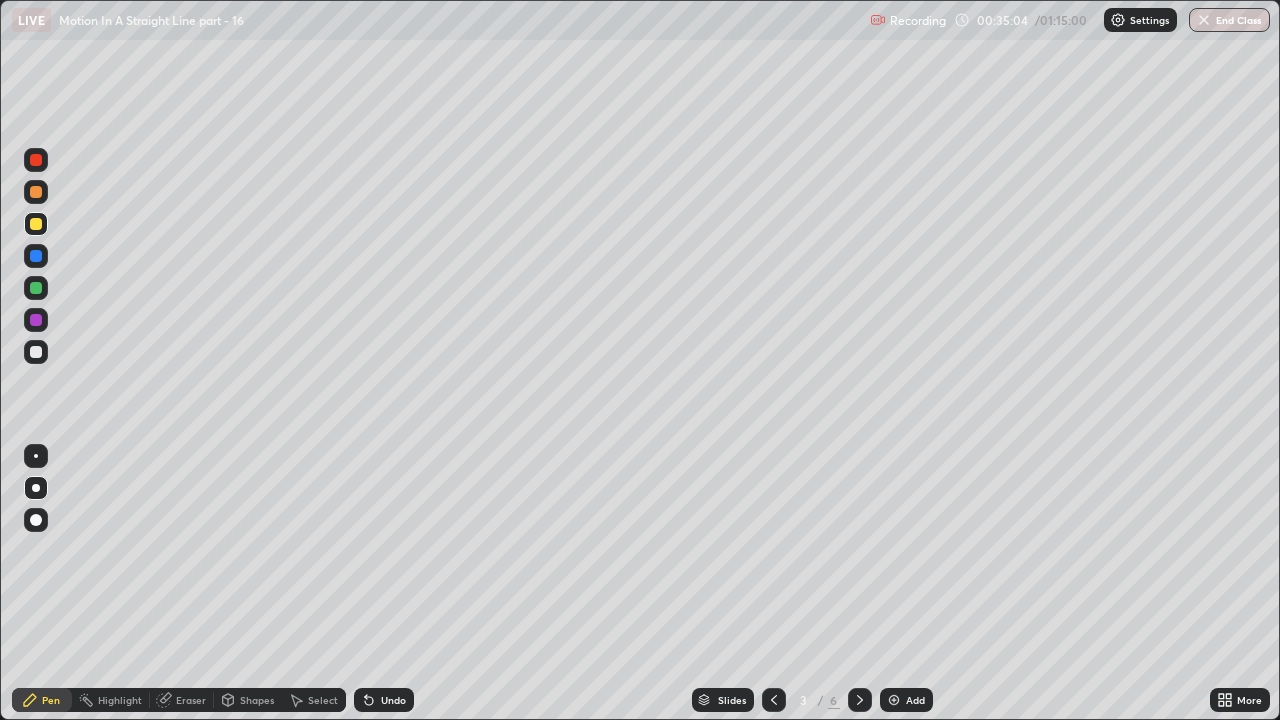 click at bounding box center [36, 352] 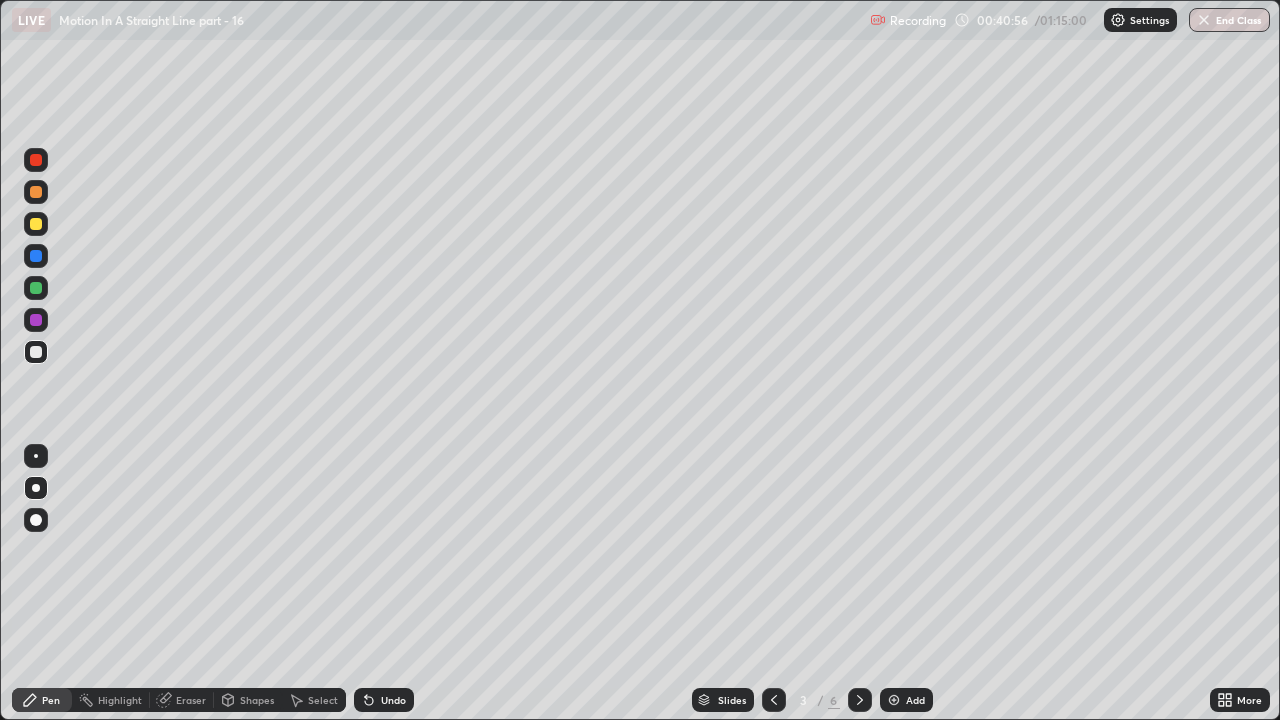 click 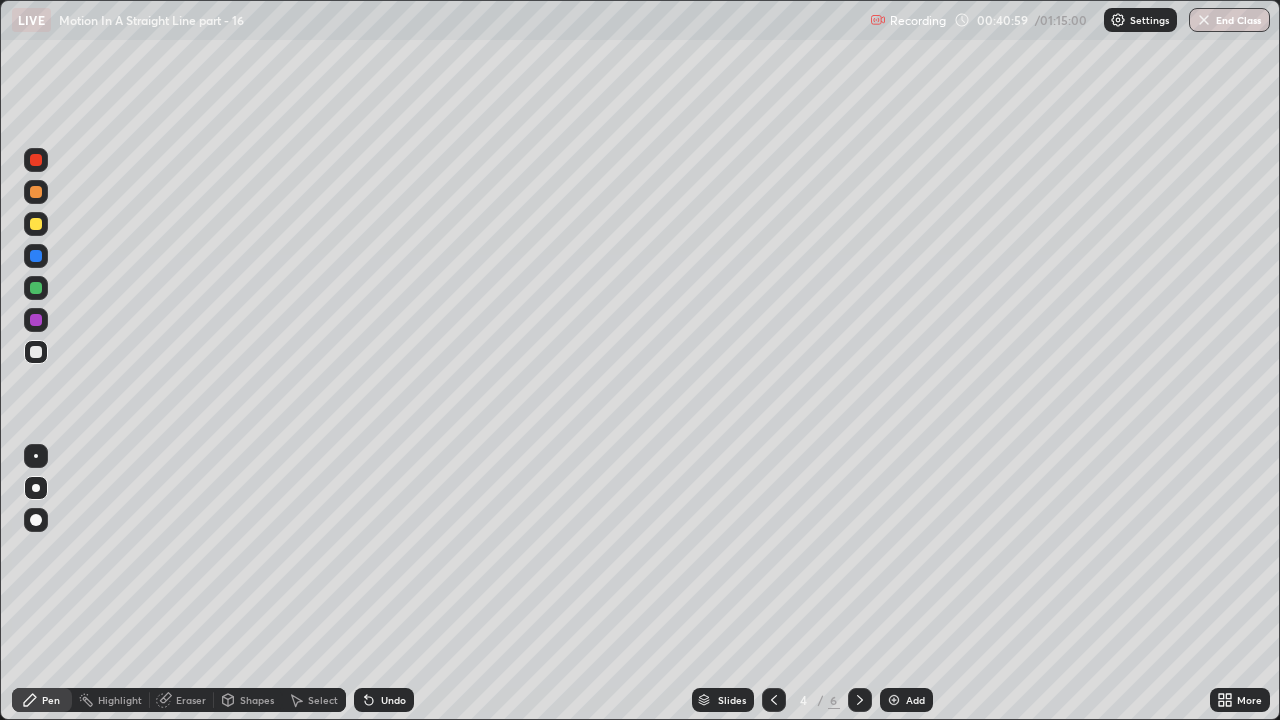 click at bounding box center (36, 224) 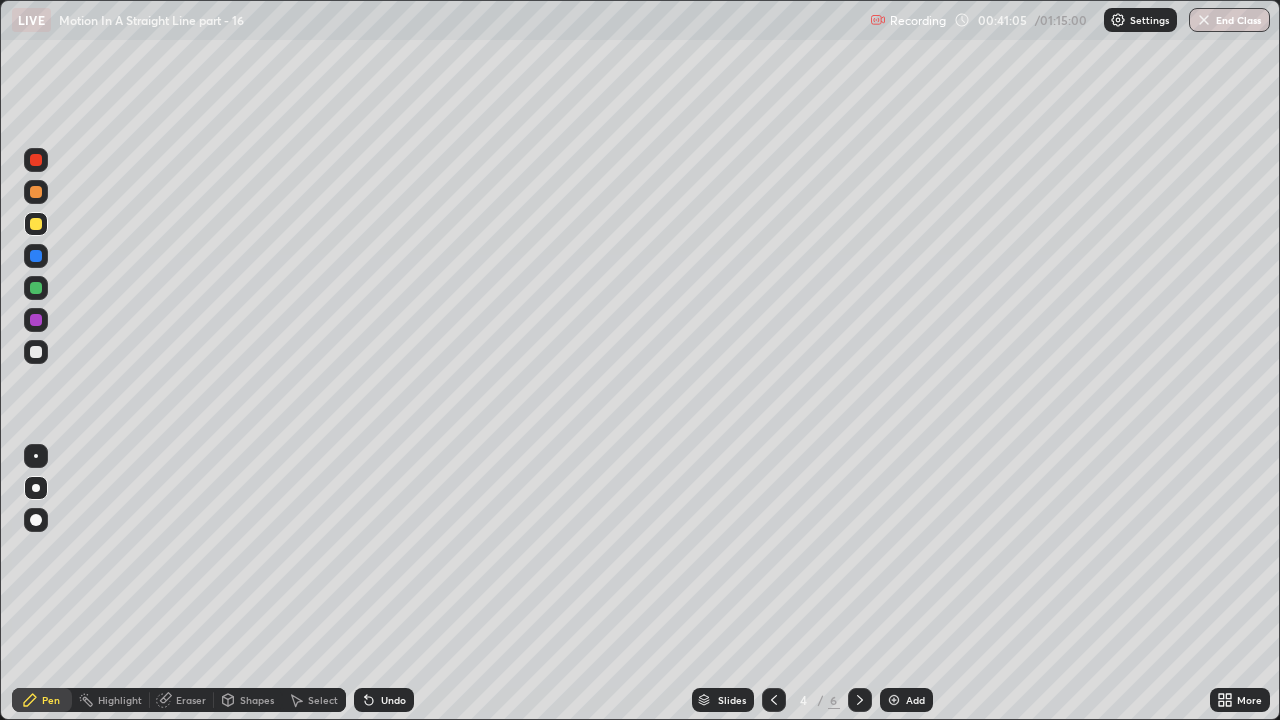 click 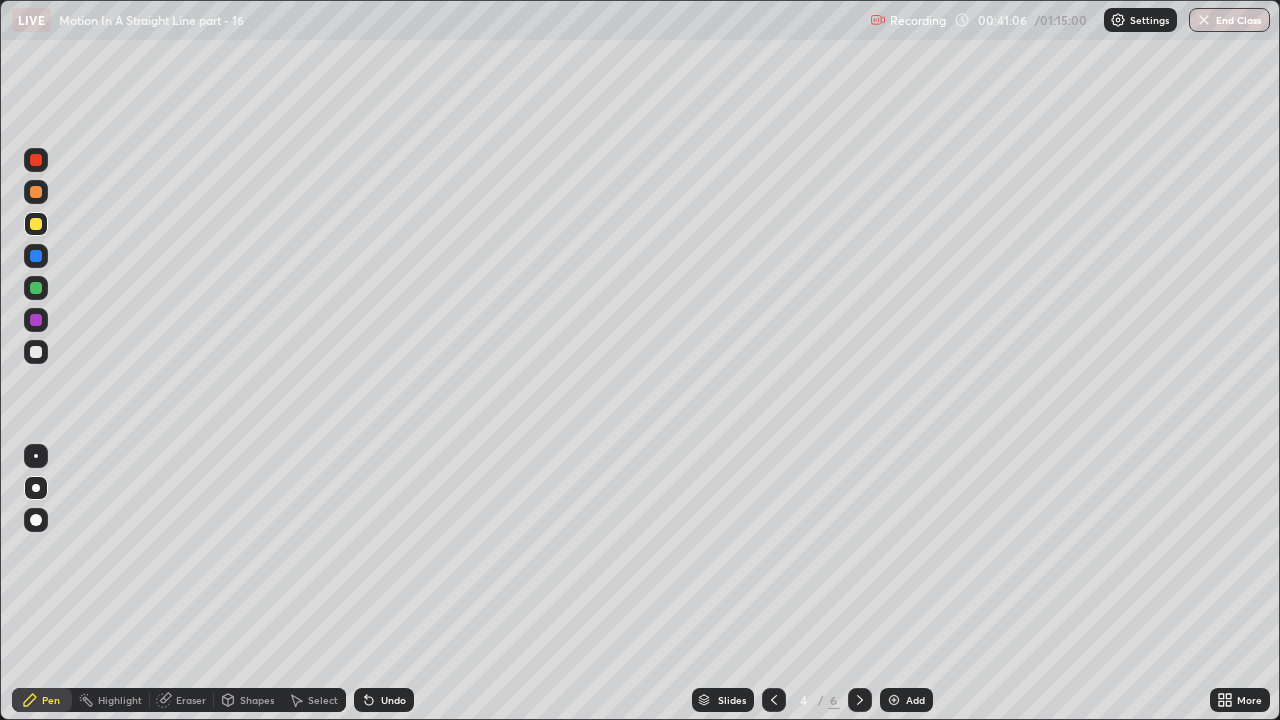 click on "Undo" at bounding box center [384, 700] 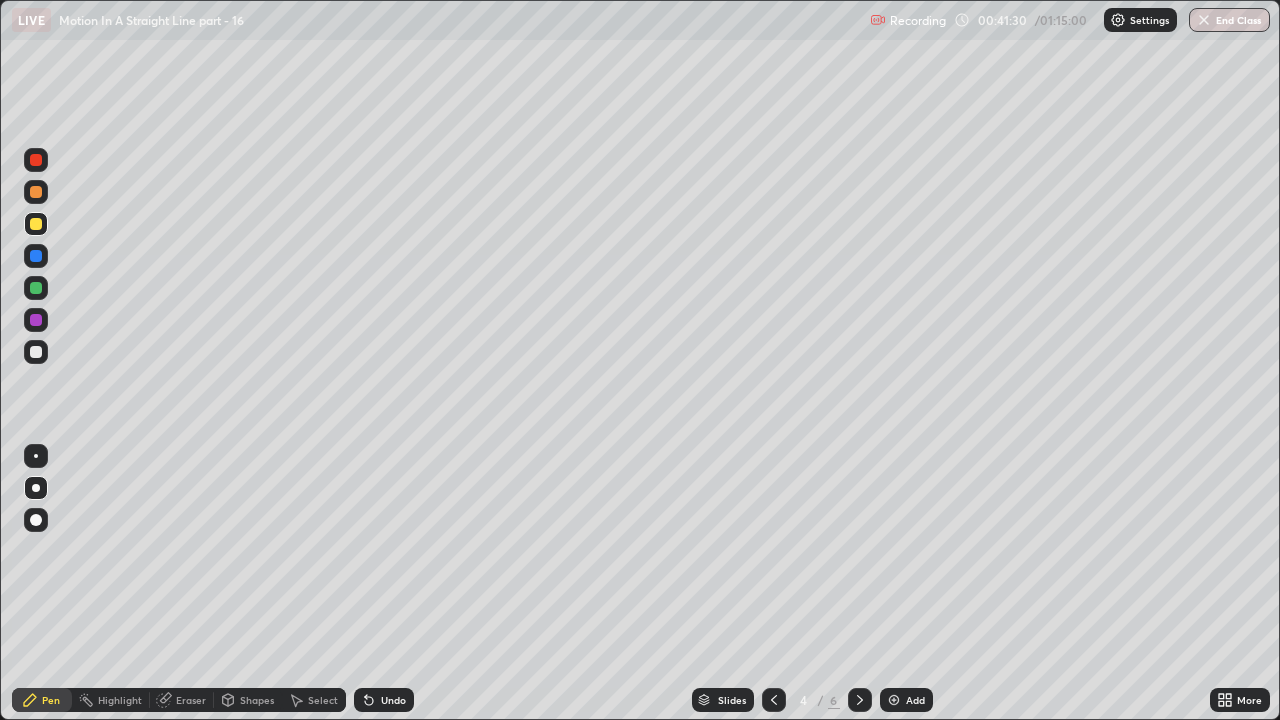 click on "Shapes" at bounding box center [257, 700] 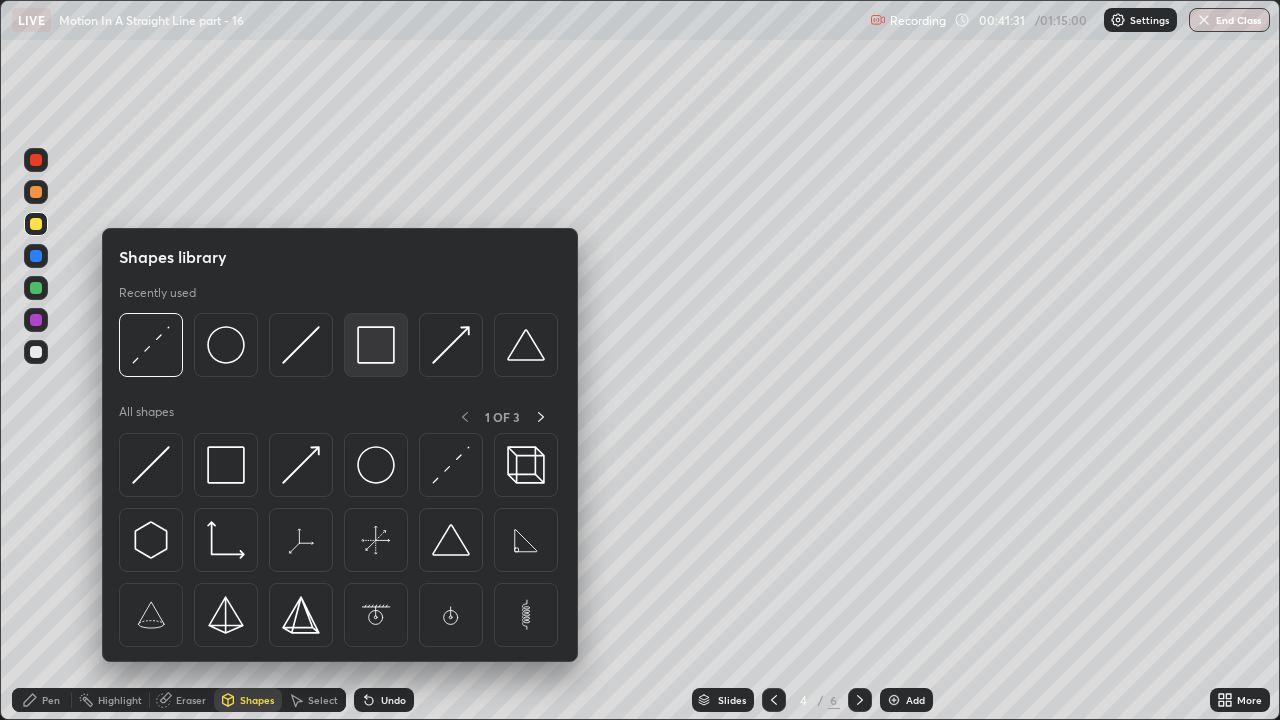 click at bounding box center [376, 345] 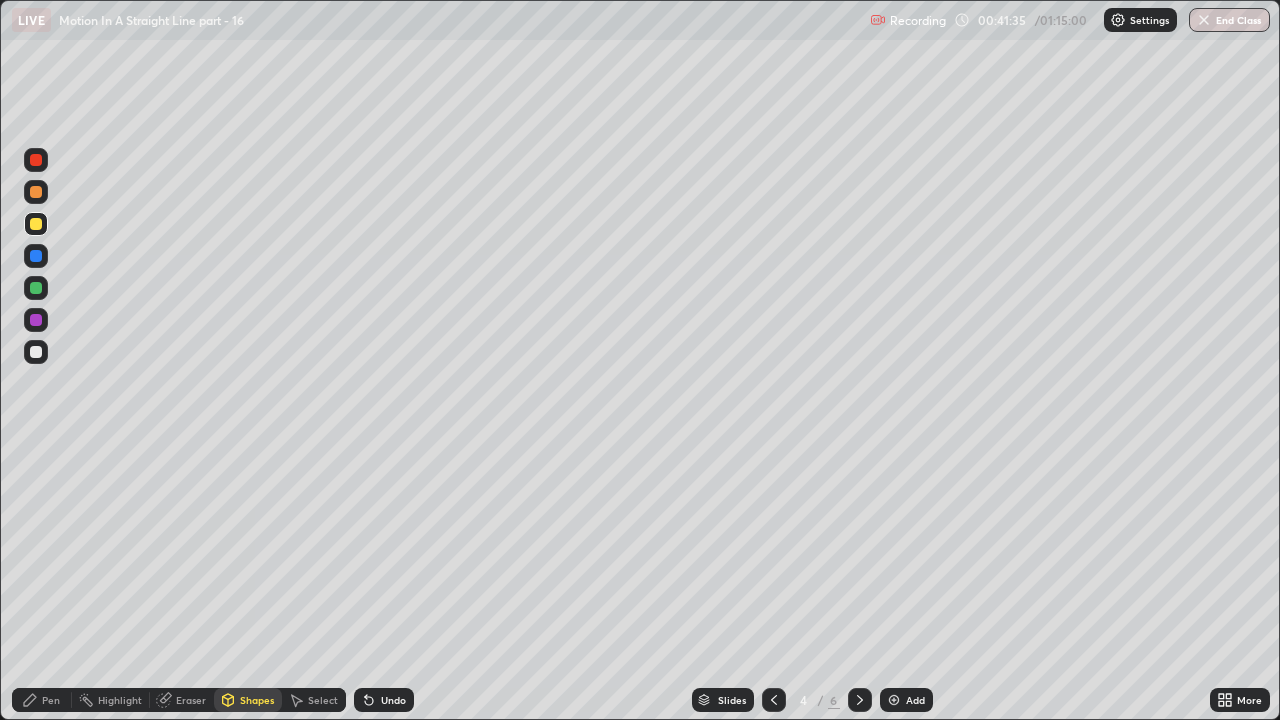 click on "Pen" at bounding box center (51, 700) 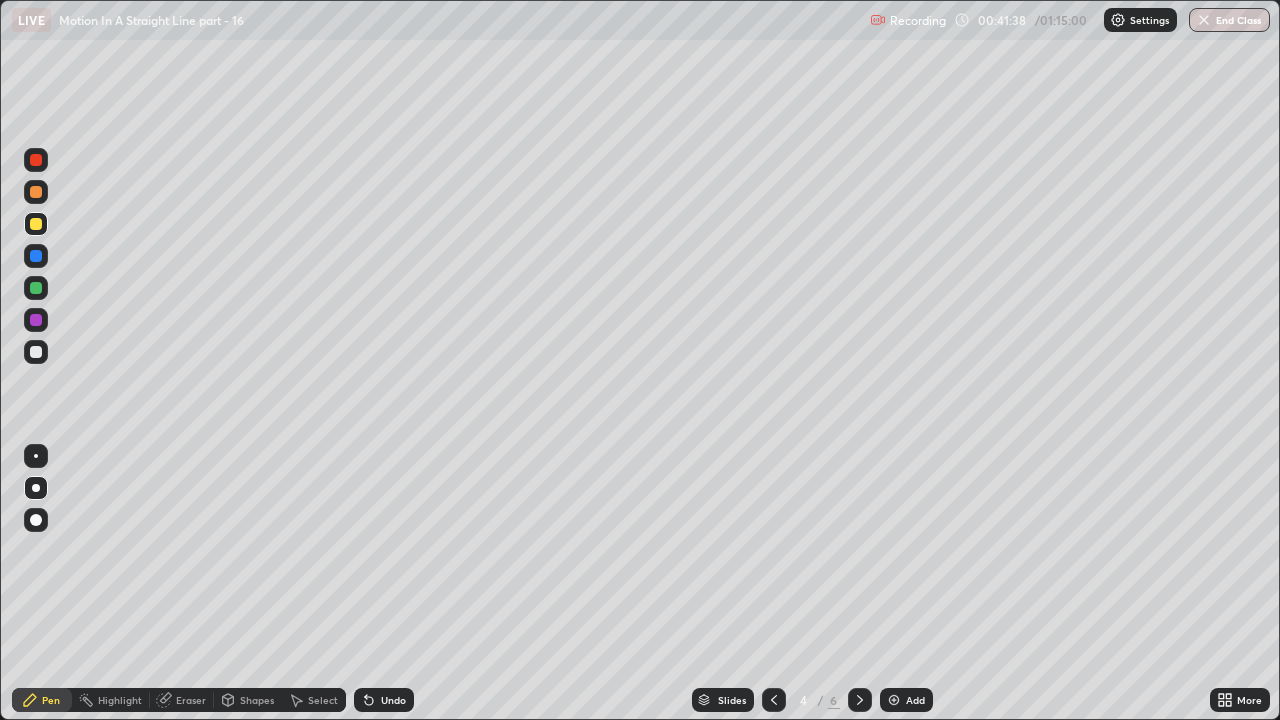 click at bounding box center [36, 352] 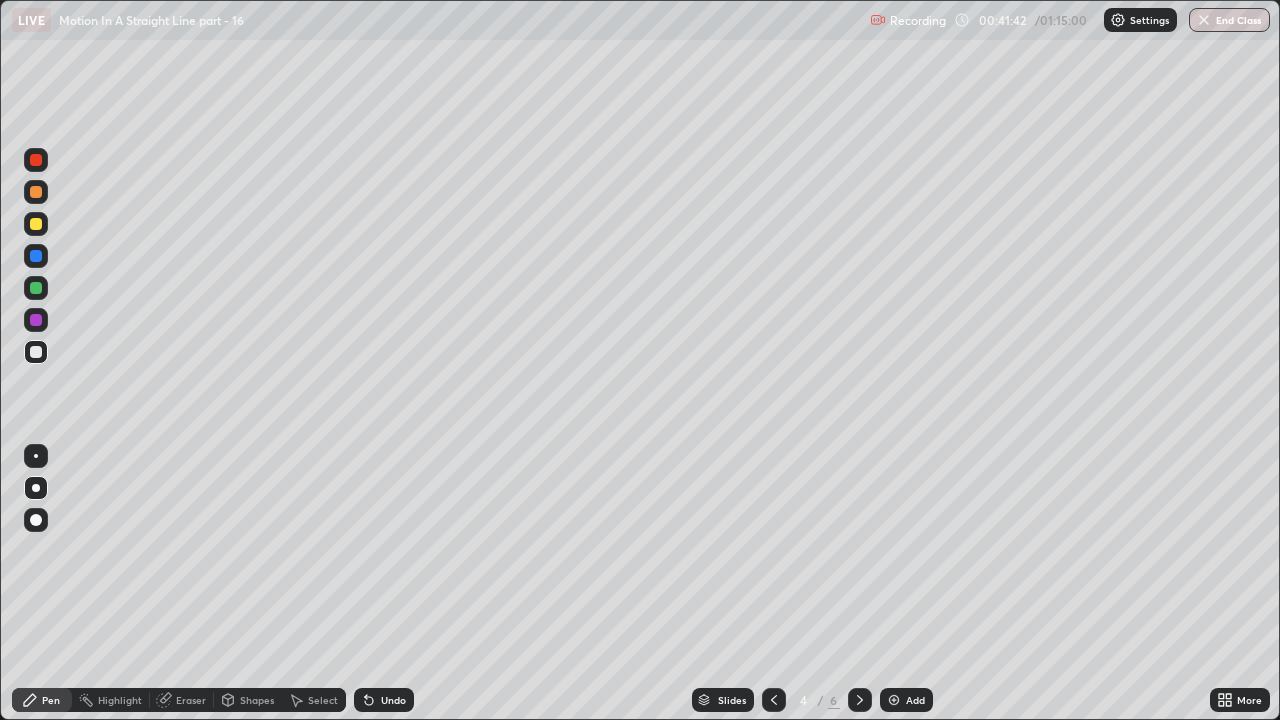 click on "Undo" at bounding box center [393, 700] 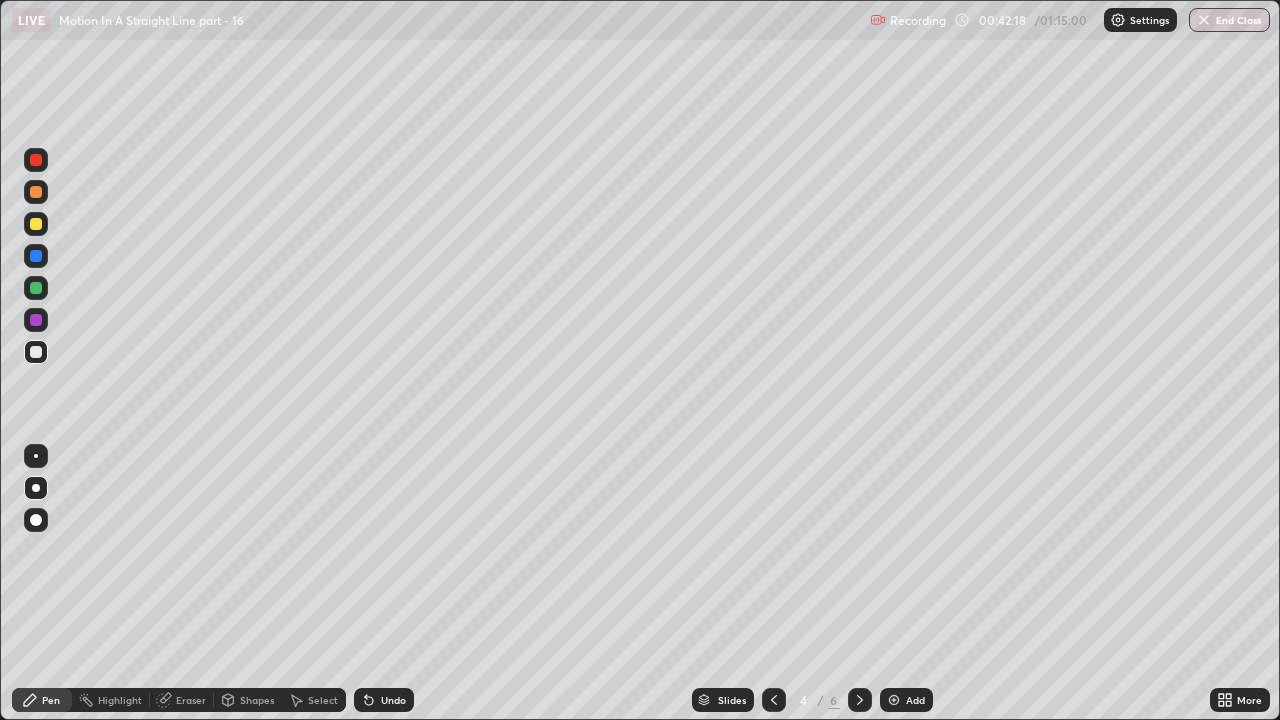 click at bounding box center (36, 192) 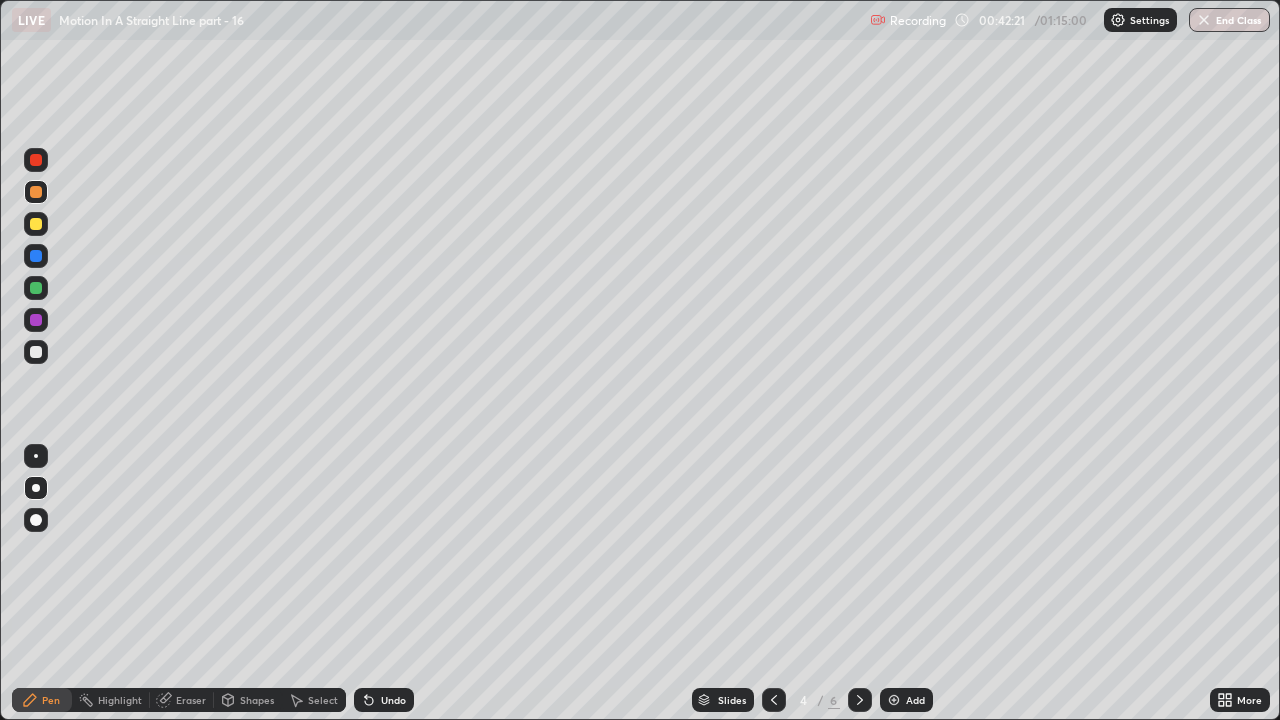 click on "Undo" at bounding box center [384, 700] 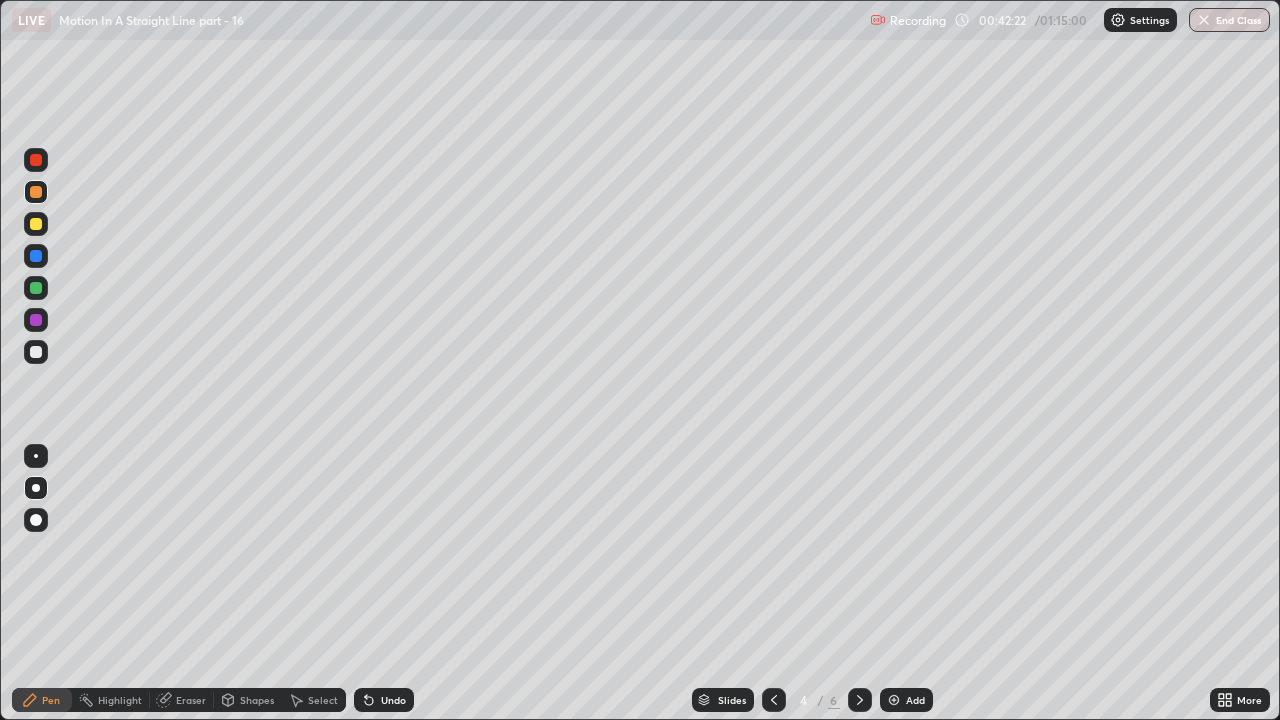 click on "Undo" at bounding box center [384, 700] 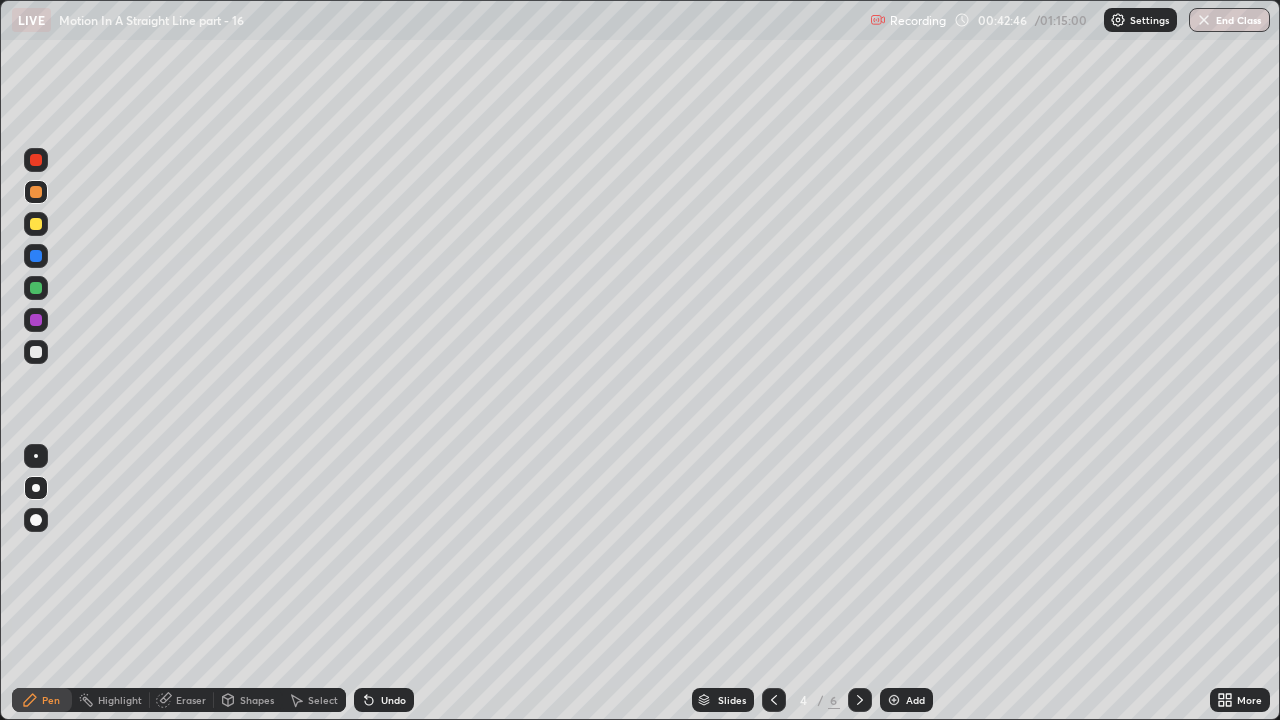 click at bounding box center [36, 352] 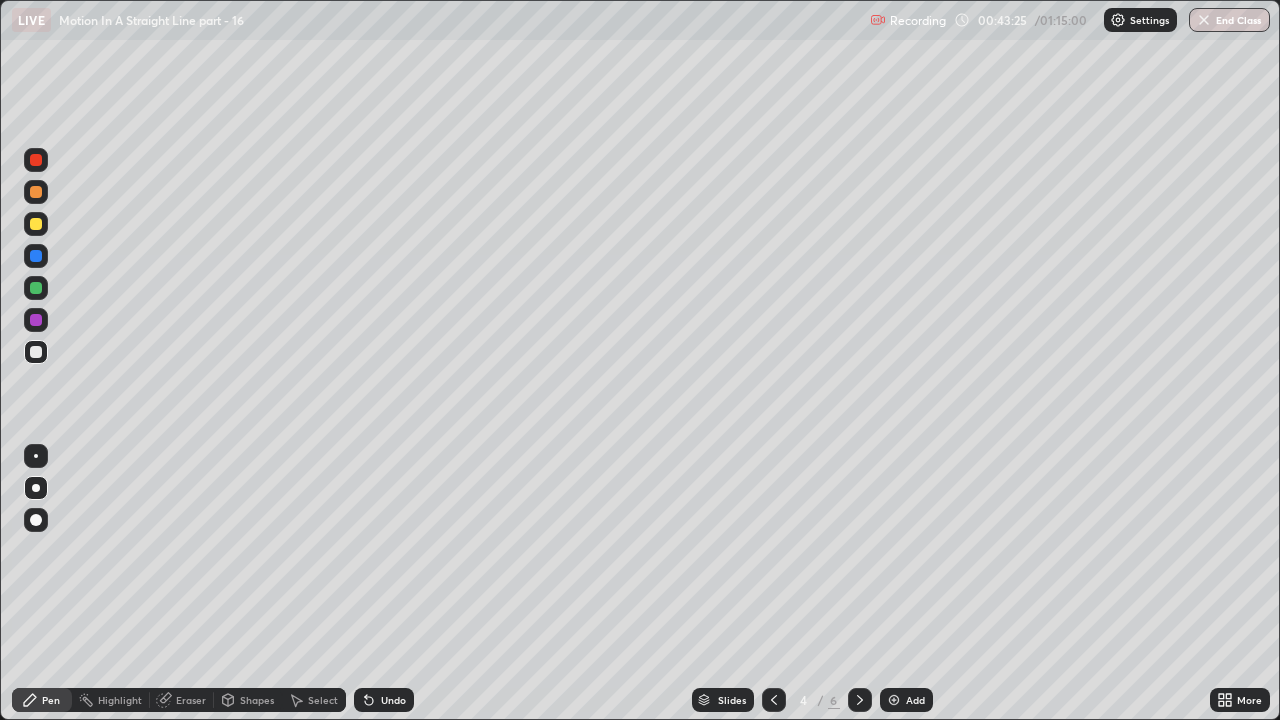 click 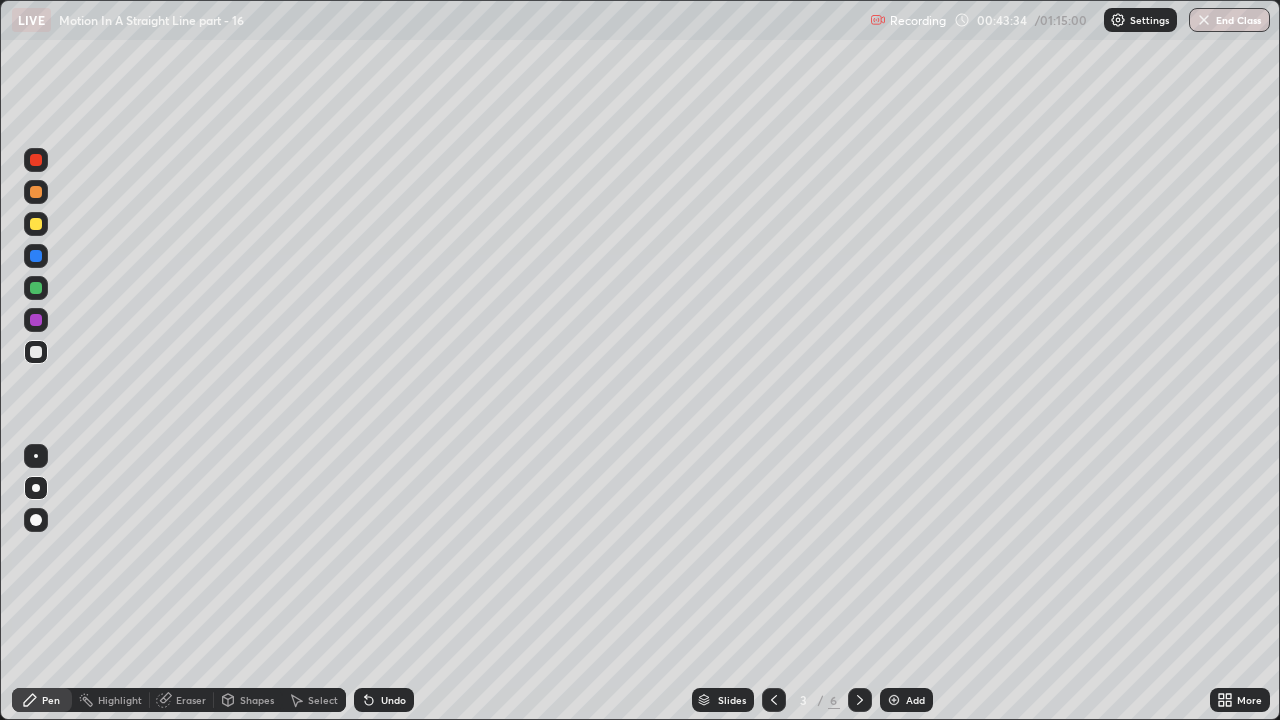click 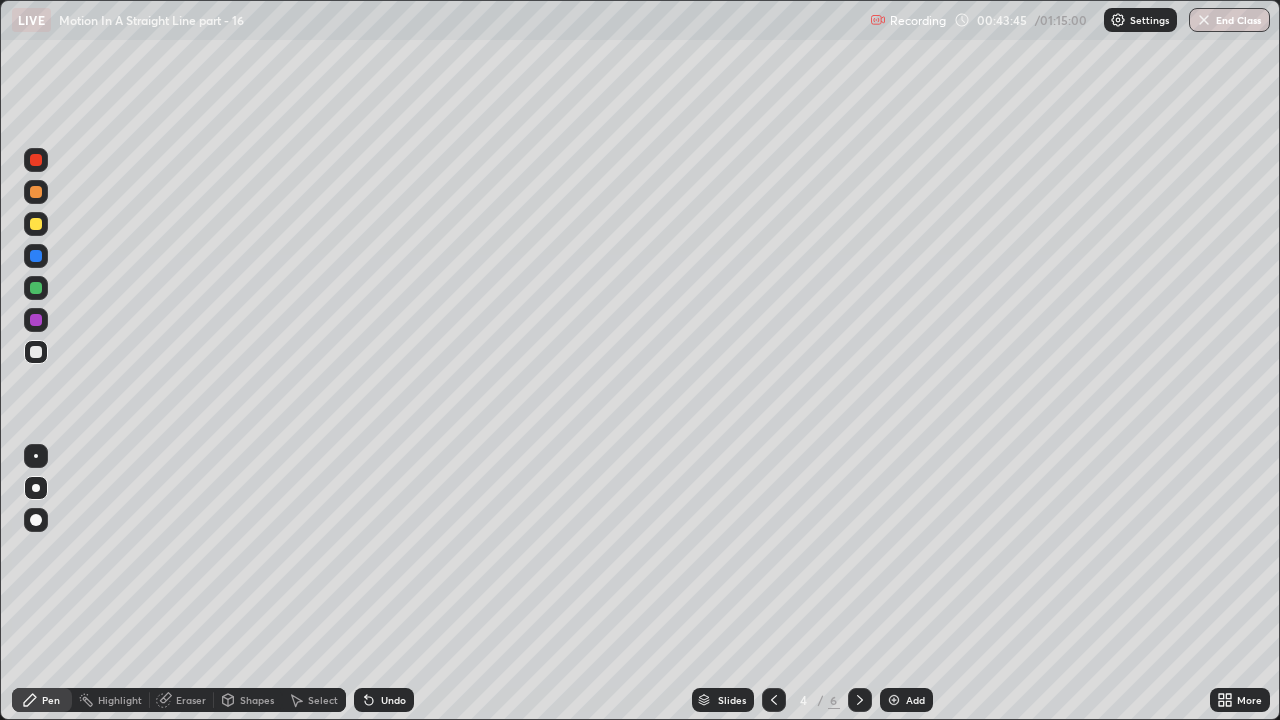 click at bounding box center [36, 192] 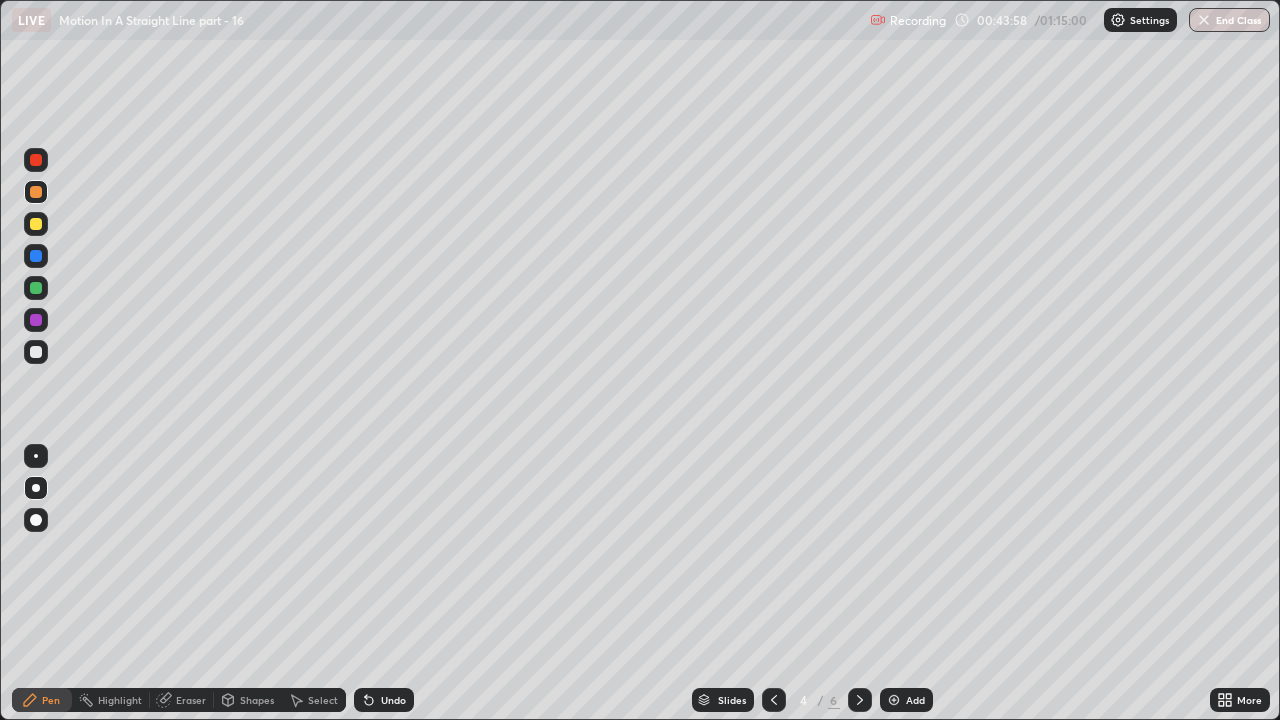 click 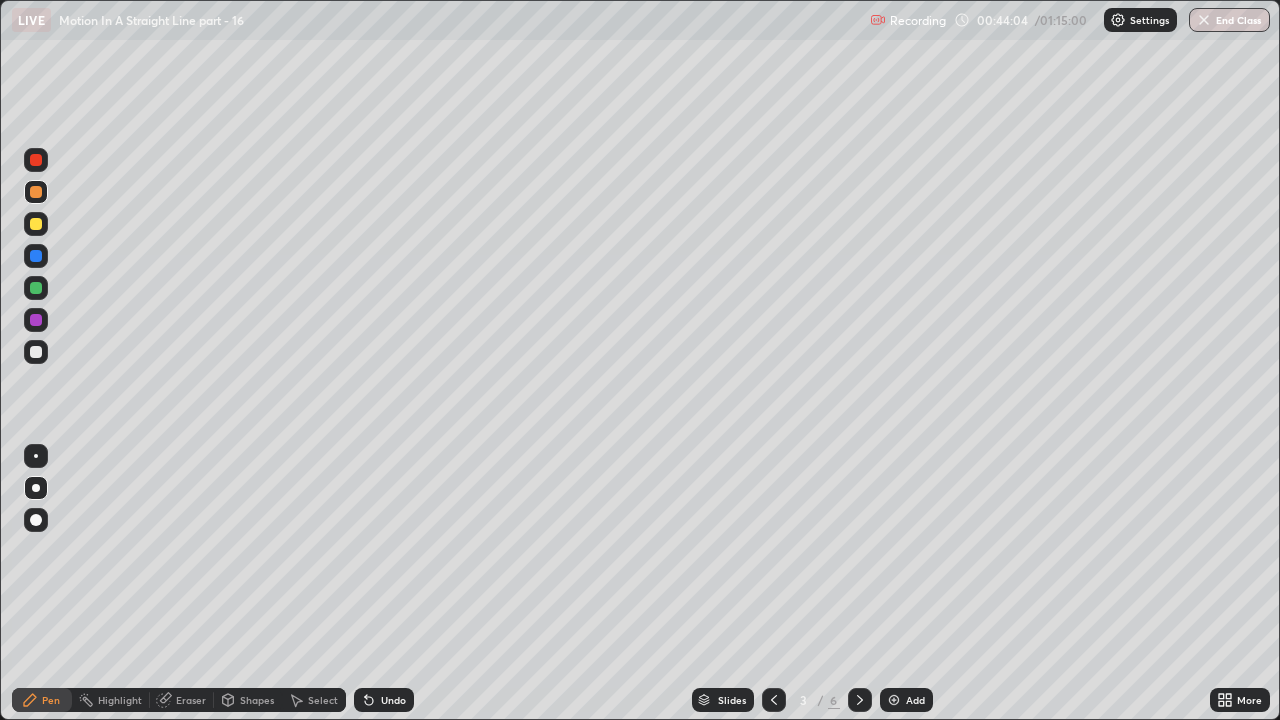 click 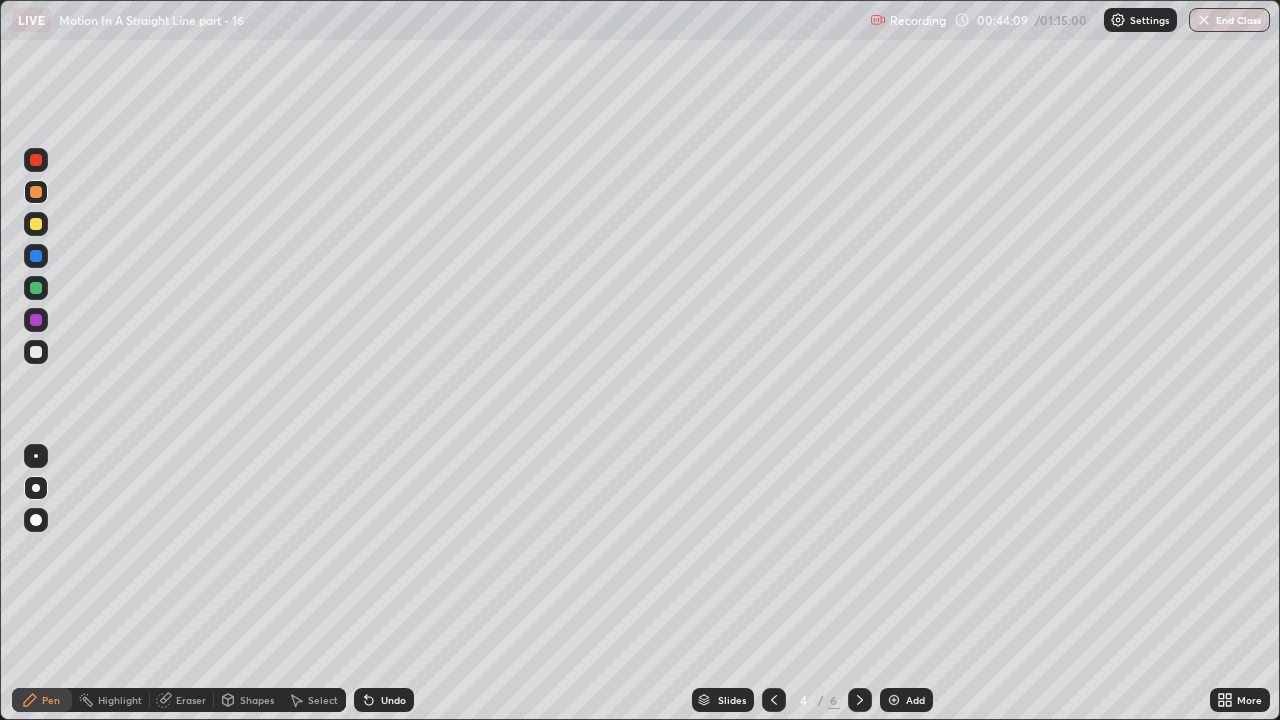 click at bounding box center (36, 352) 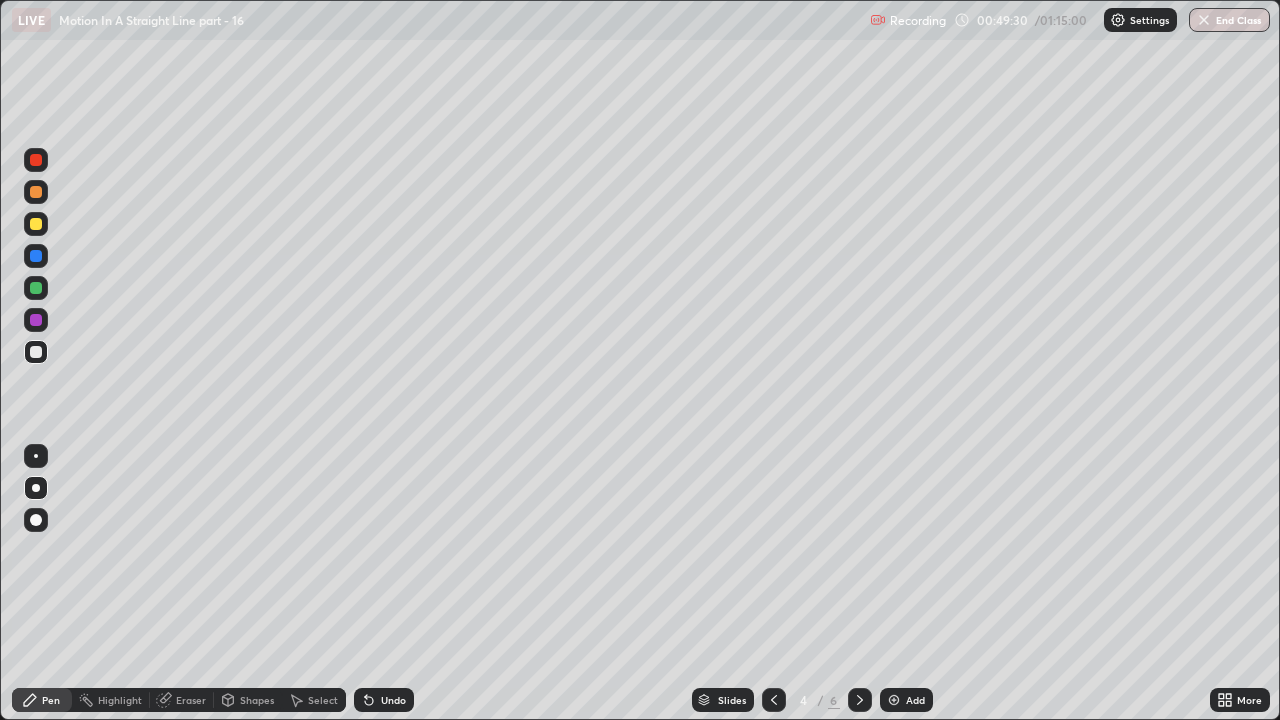 click at bounding box center [860, 700] 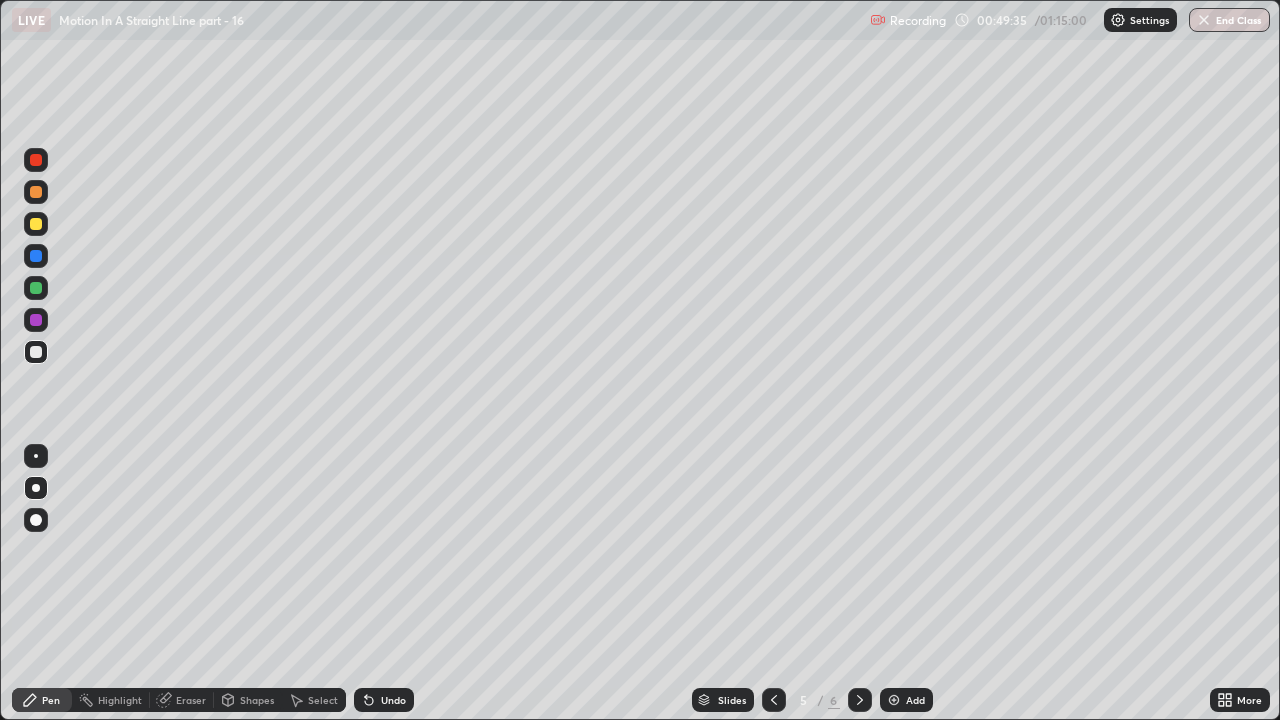 click at bounding box center (36, 224) 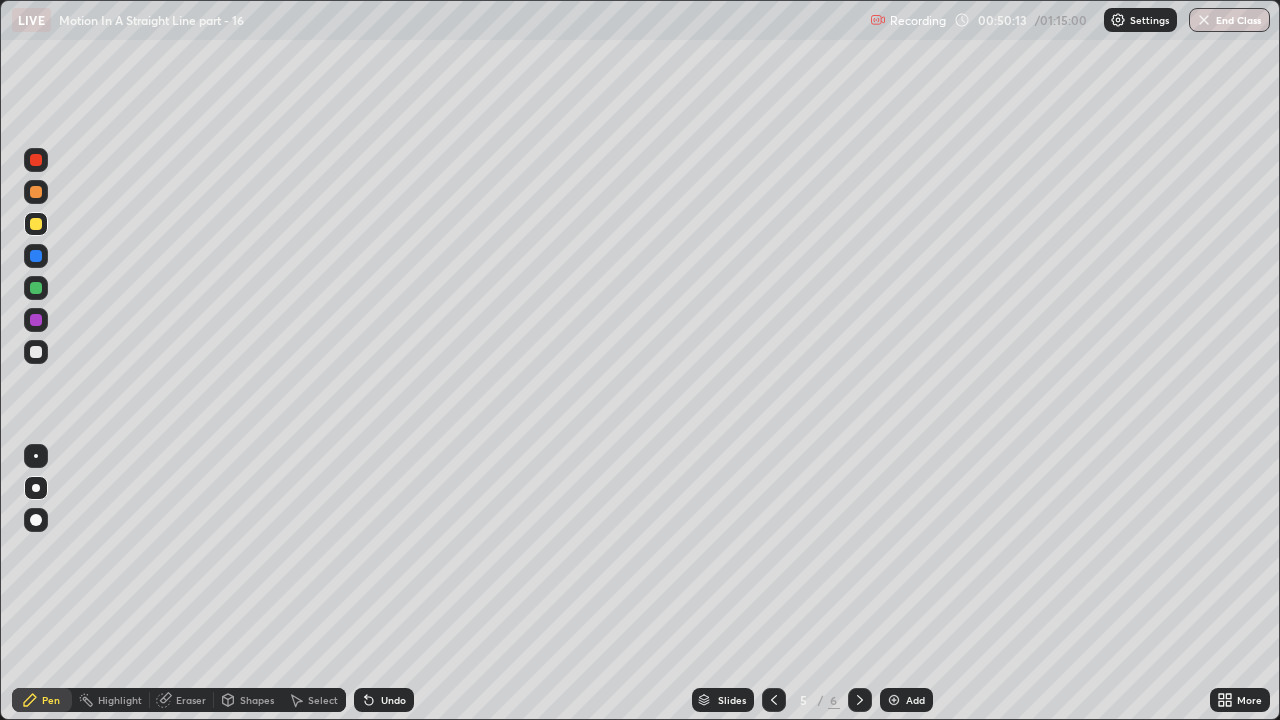 click 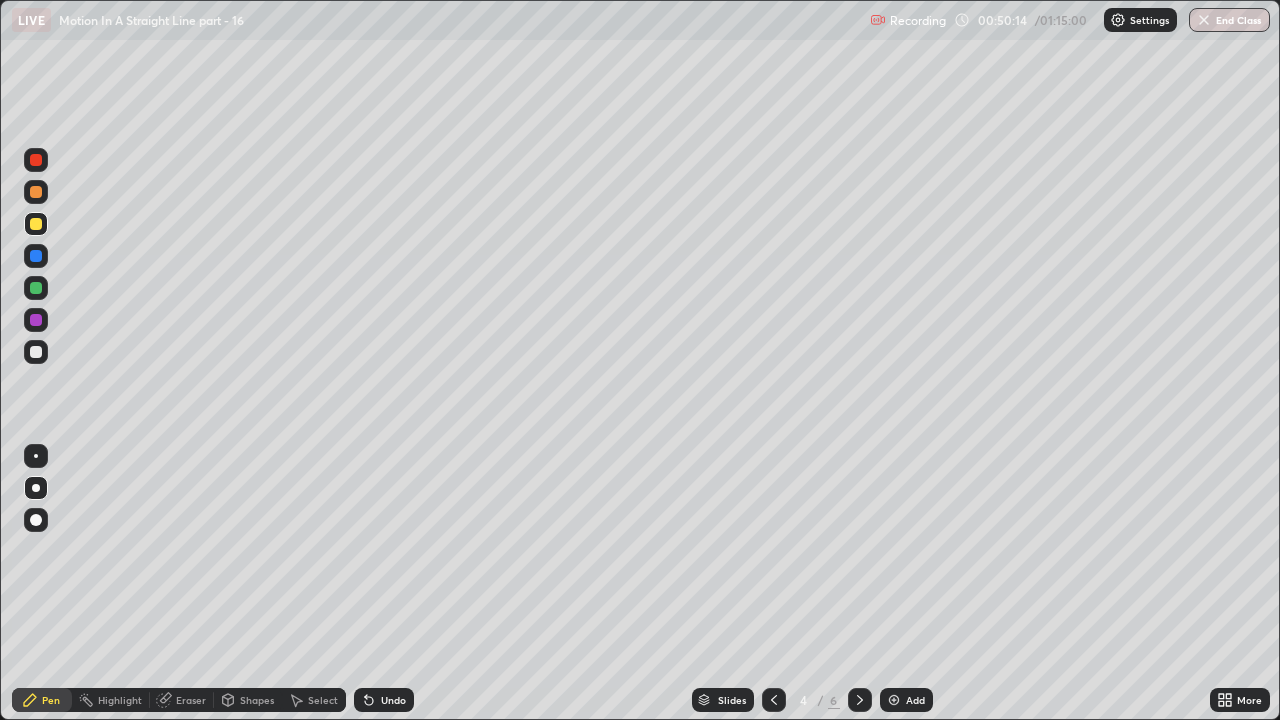 click 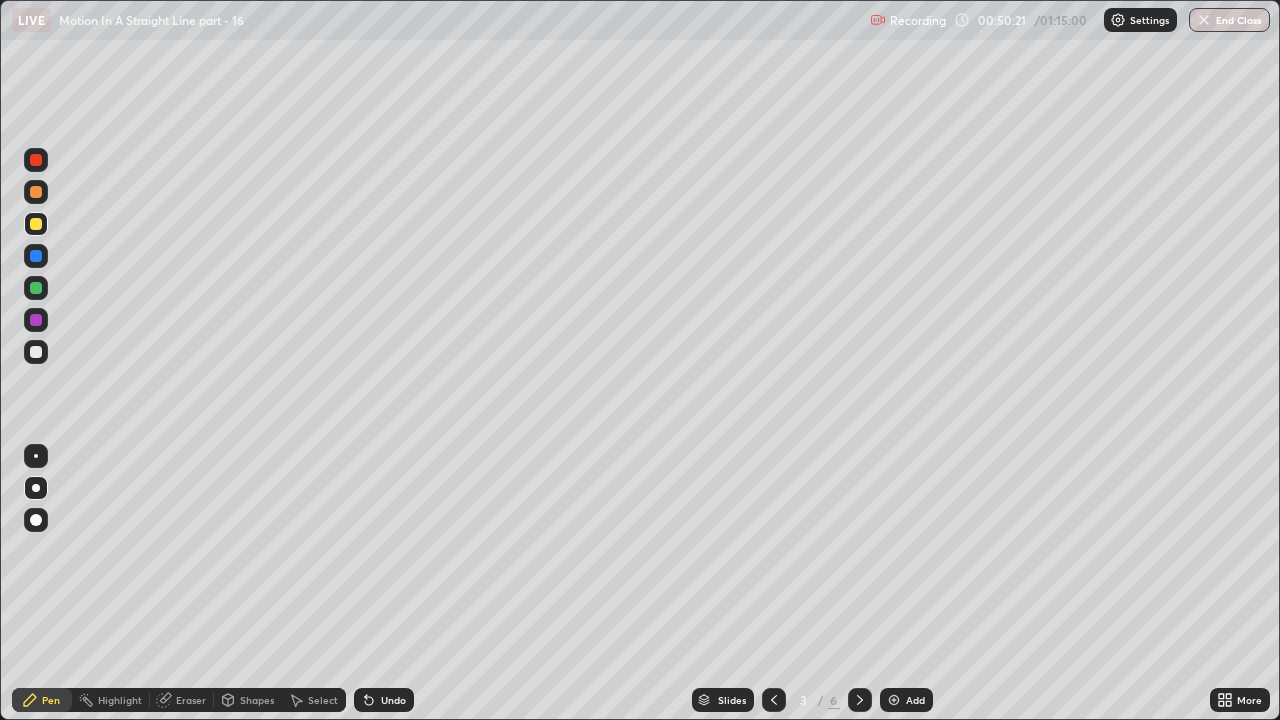 click at bounding box center (860, 700) 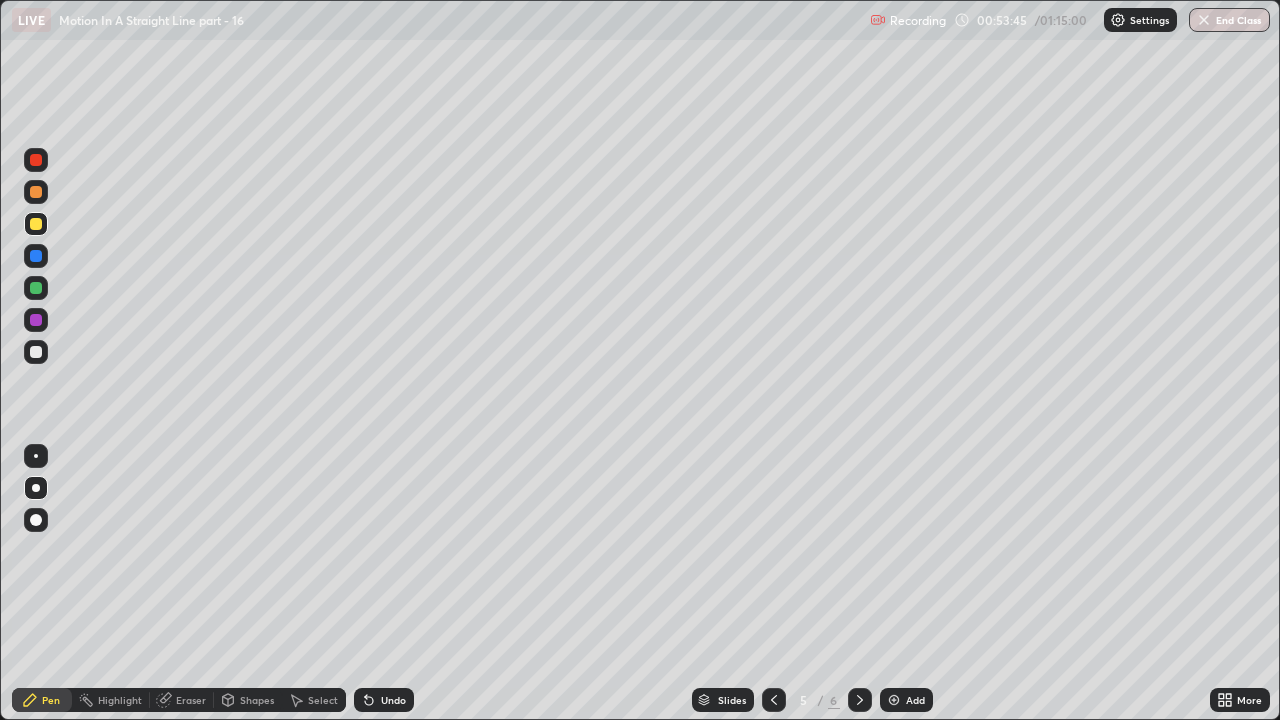 click 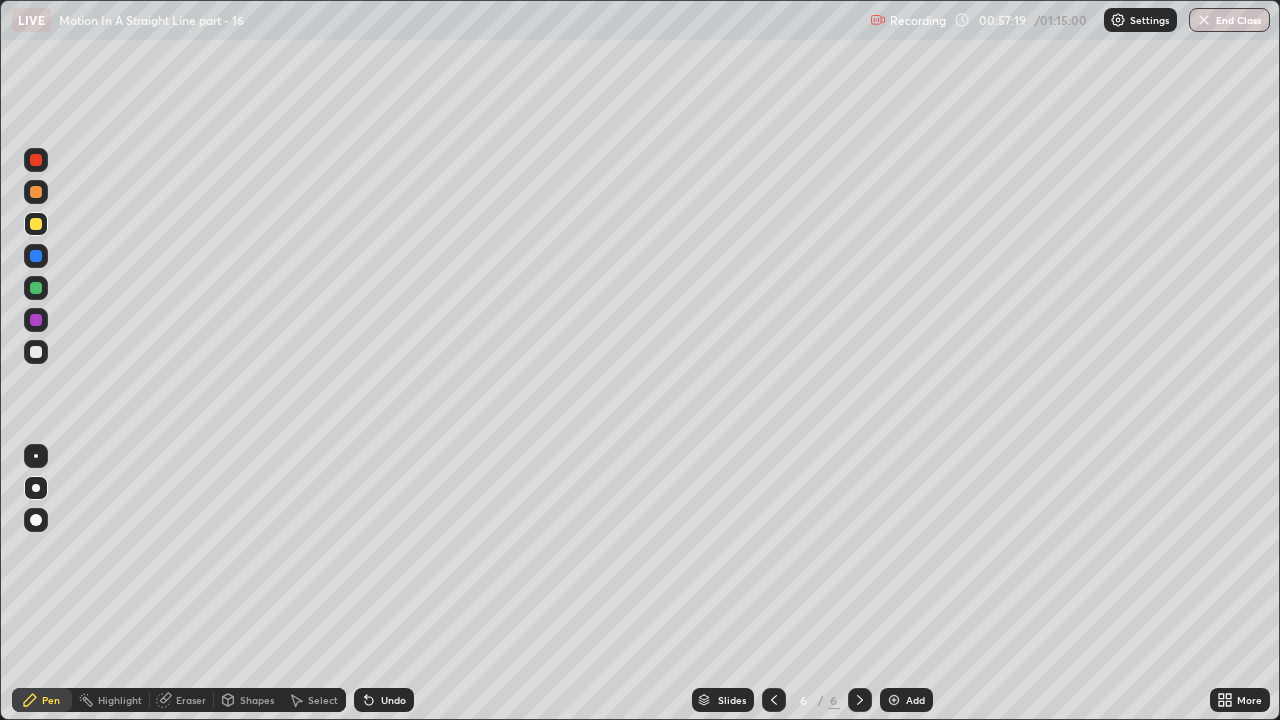 click on "End Class" at bounding box center [1229, 20] 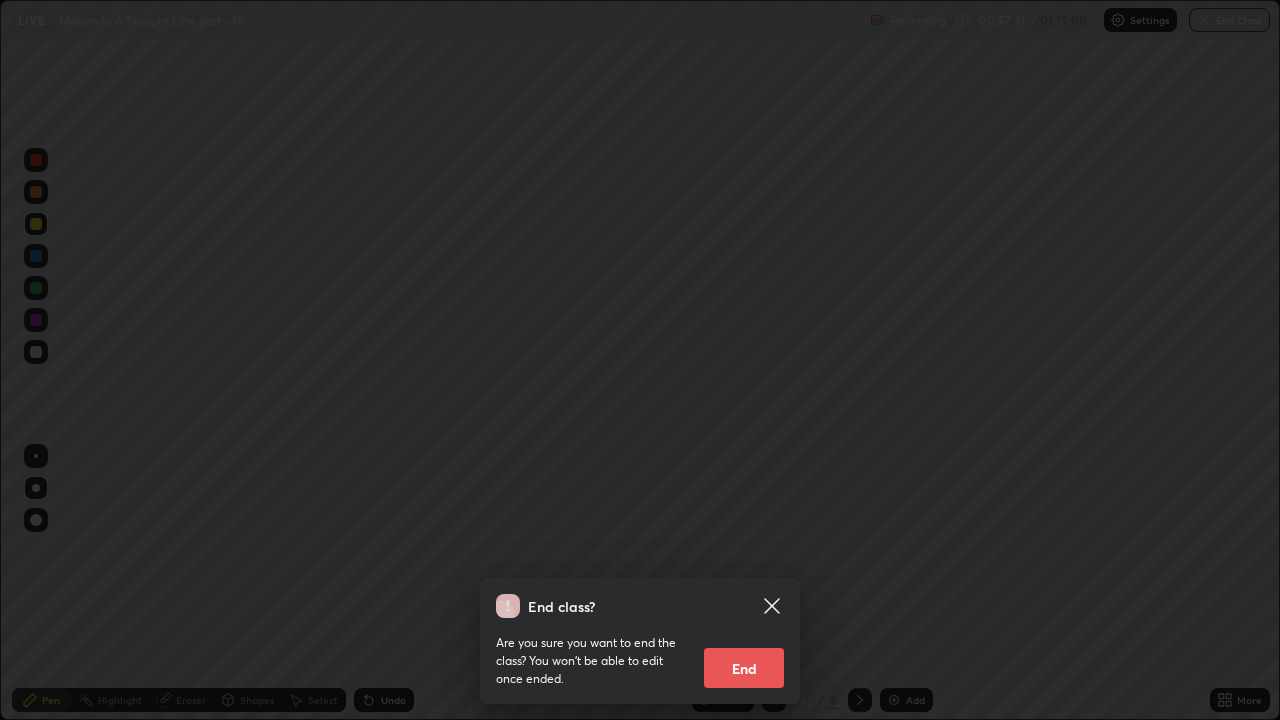 click on "End" at bounding box center [744, 668] 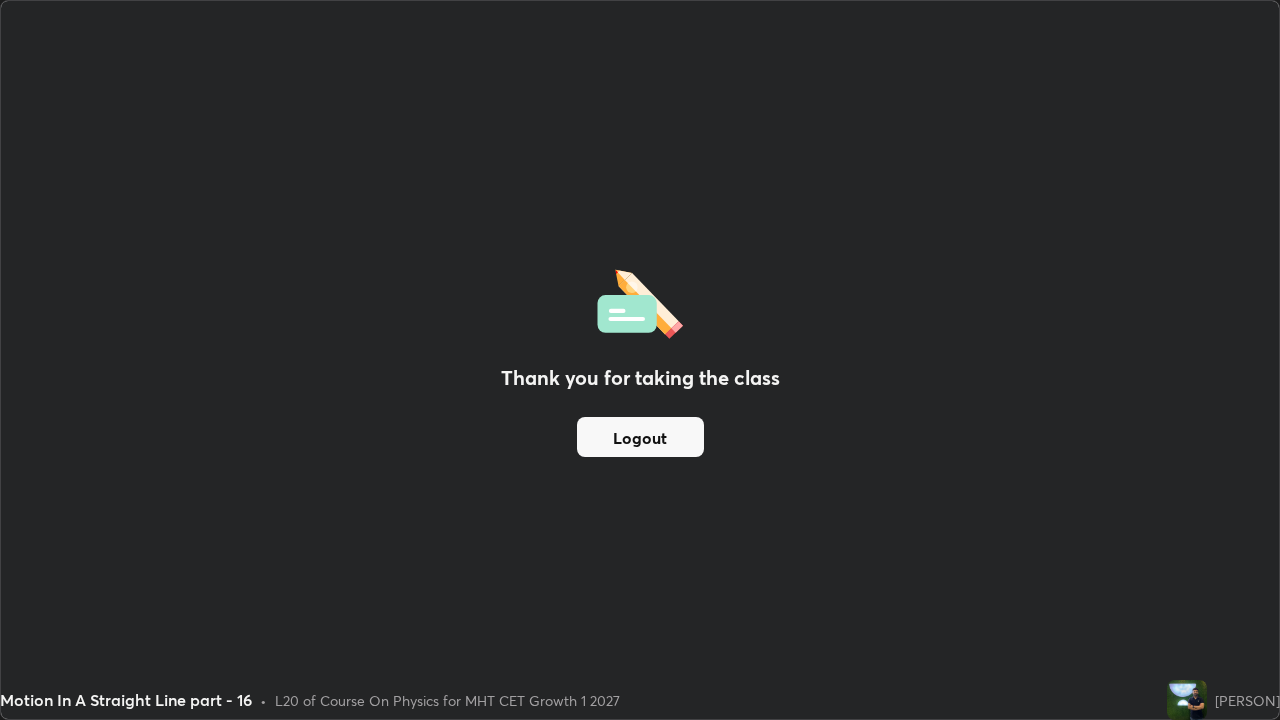 click on "Logout" at bounding box center [640, 437] 